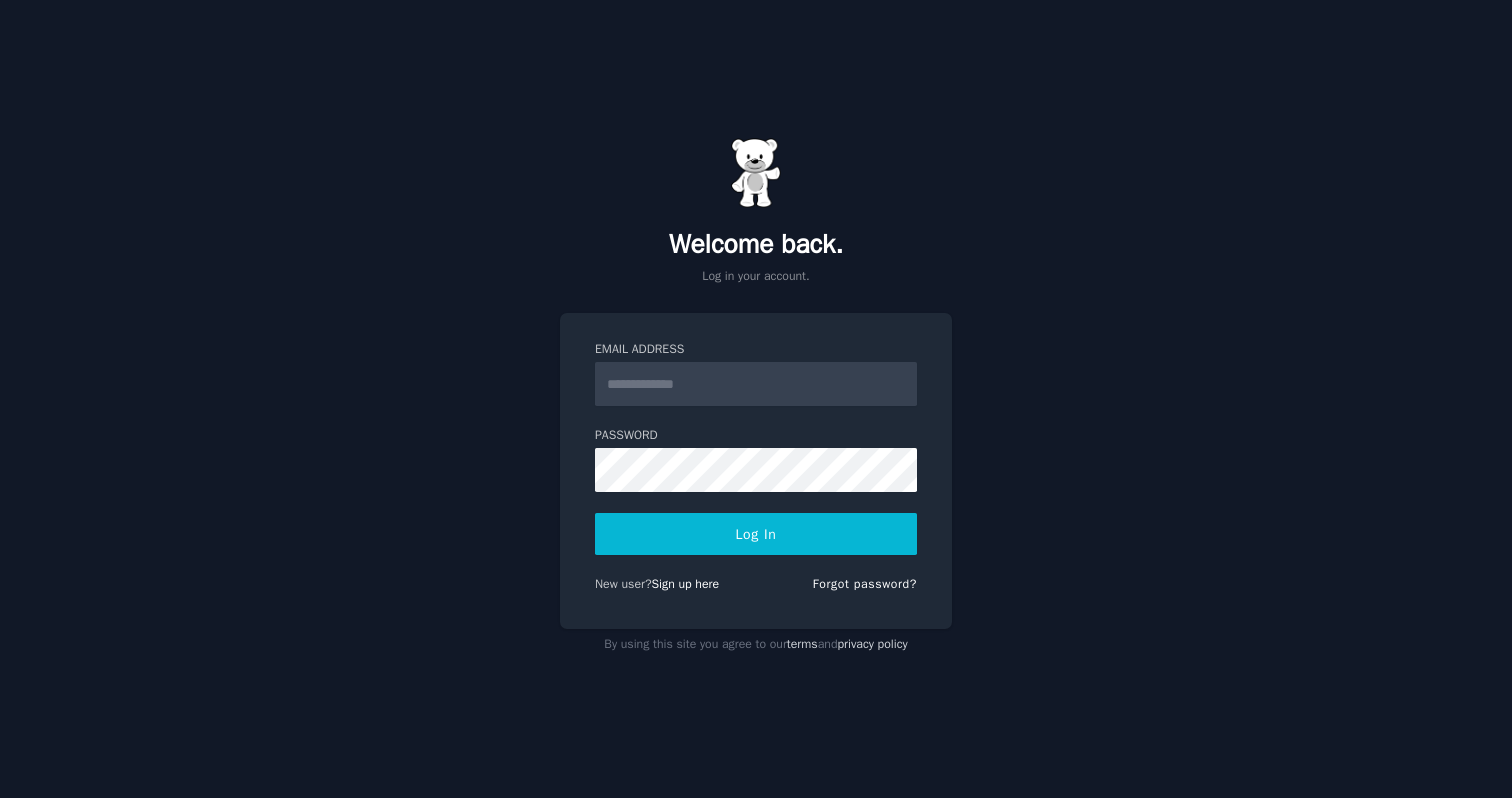 scroll, scrollTop: 0, scrollLeft: 0, axis: both 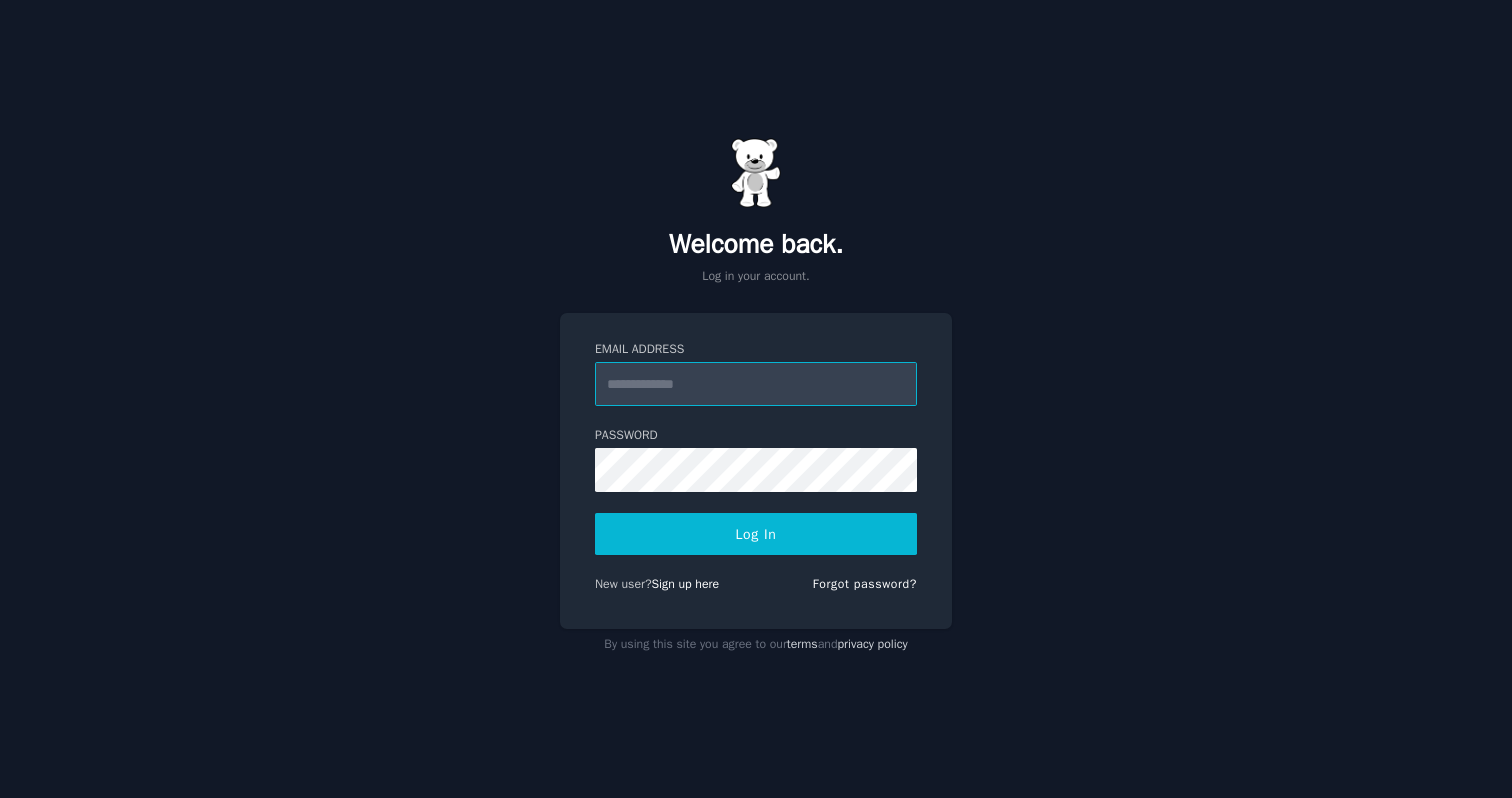 type on "**********" 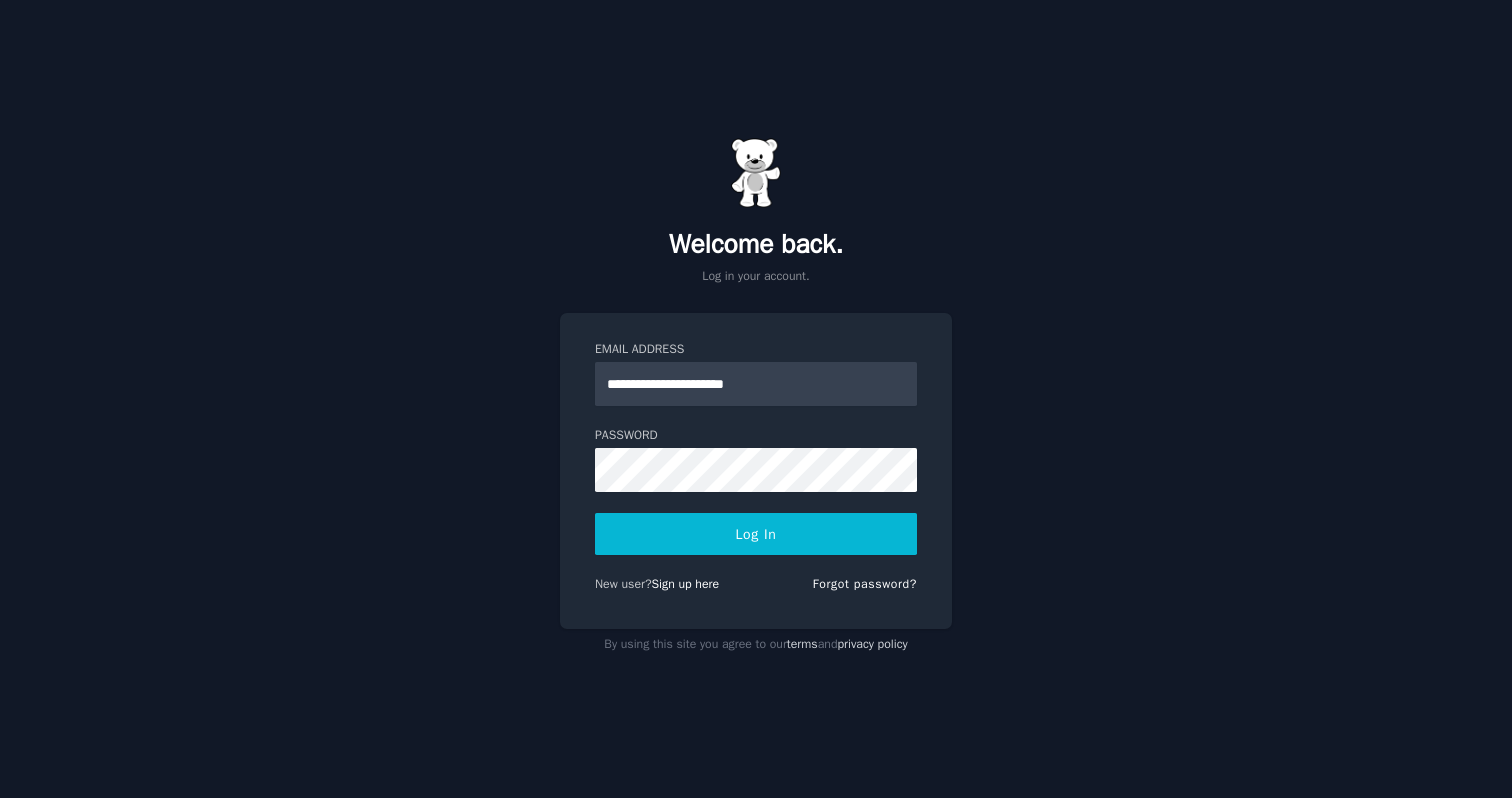 click on "Log In" at bounding box center [756, 534] 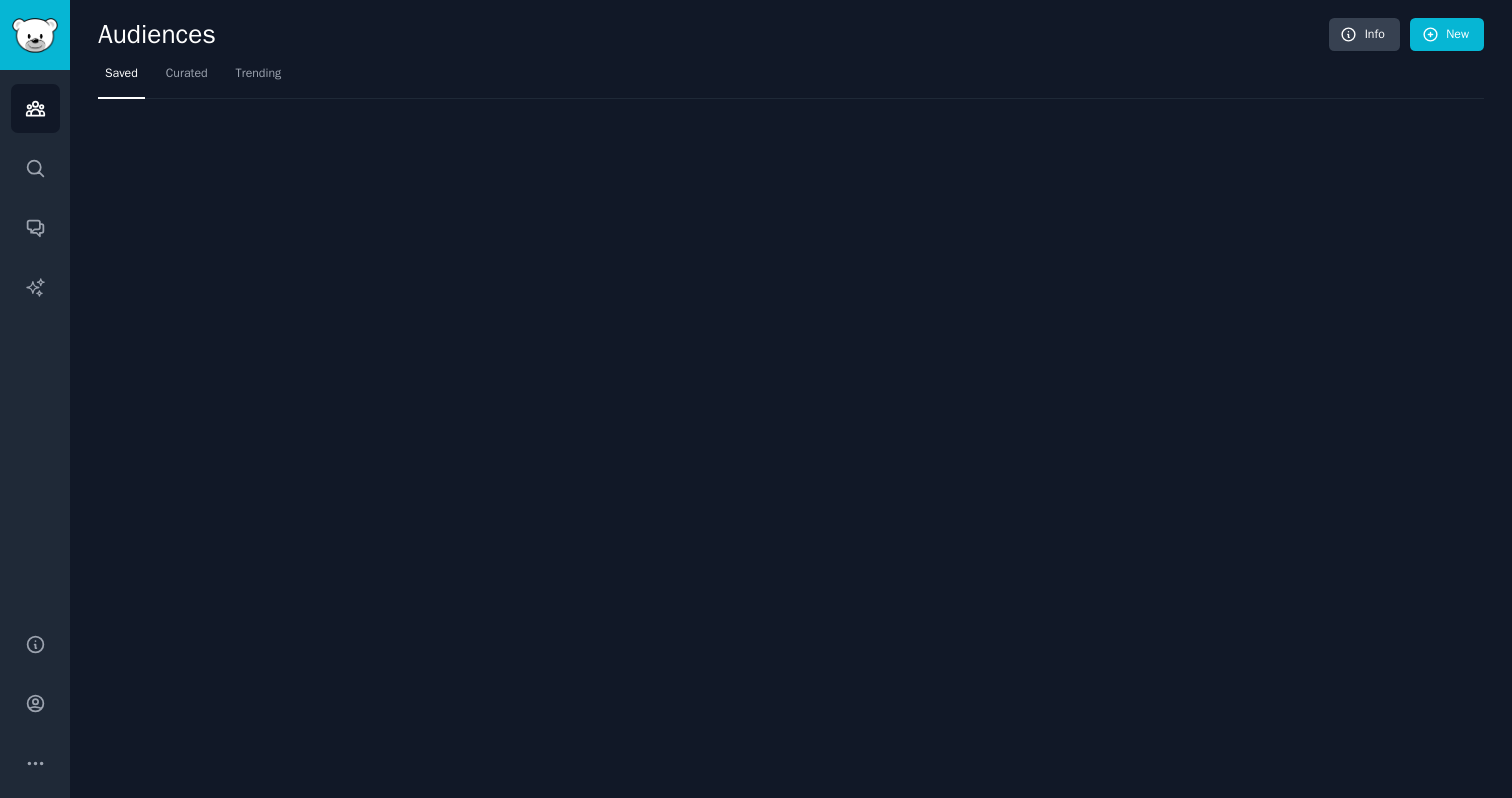 scroll, scrollTop: 0, scrollLeft: 0, axis: both 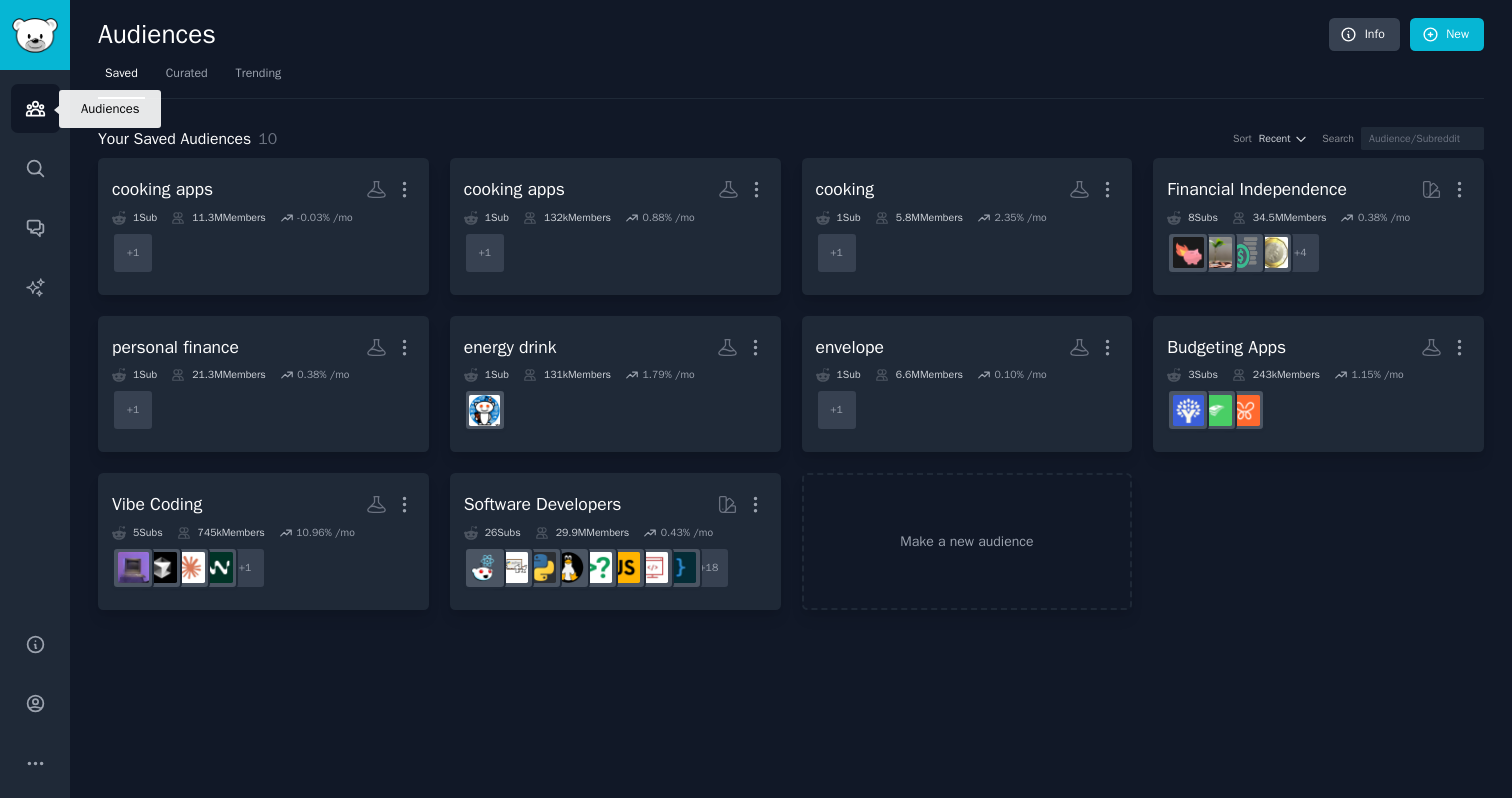 click 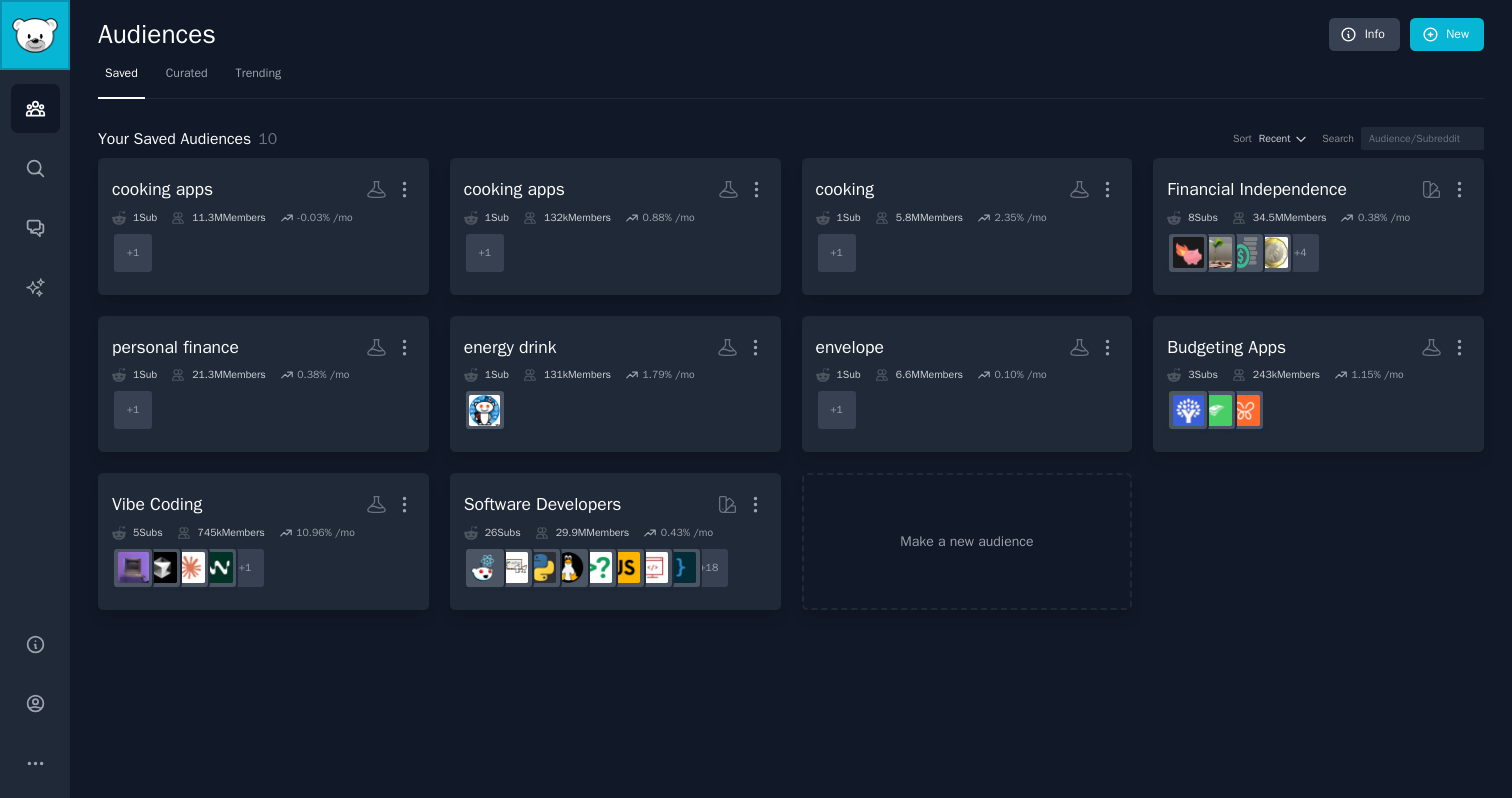 click at bounding box center [35, 35] 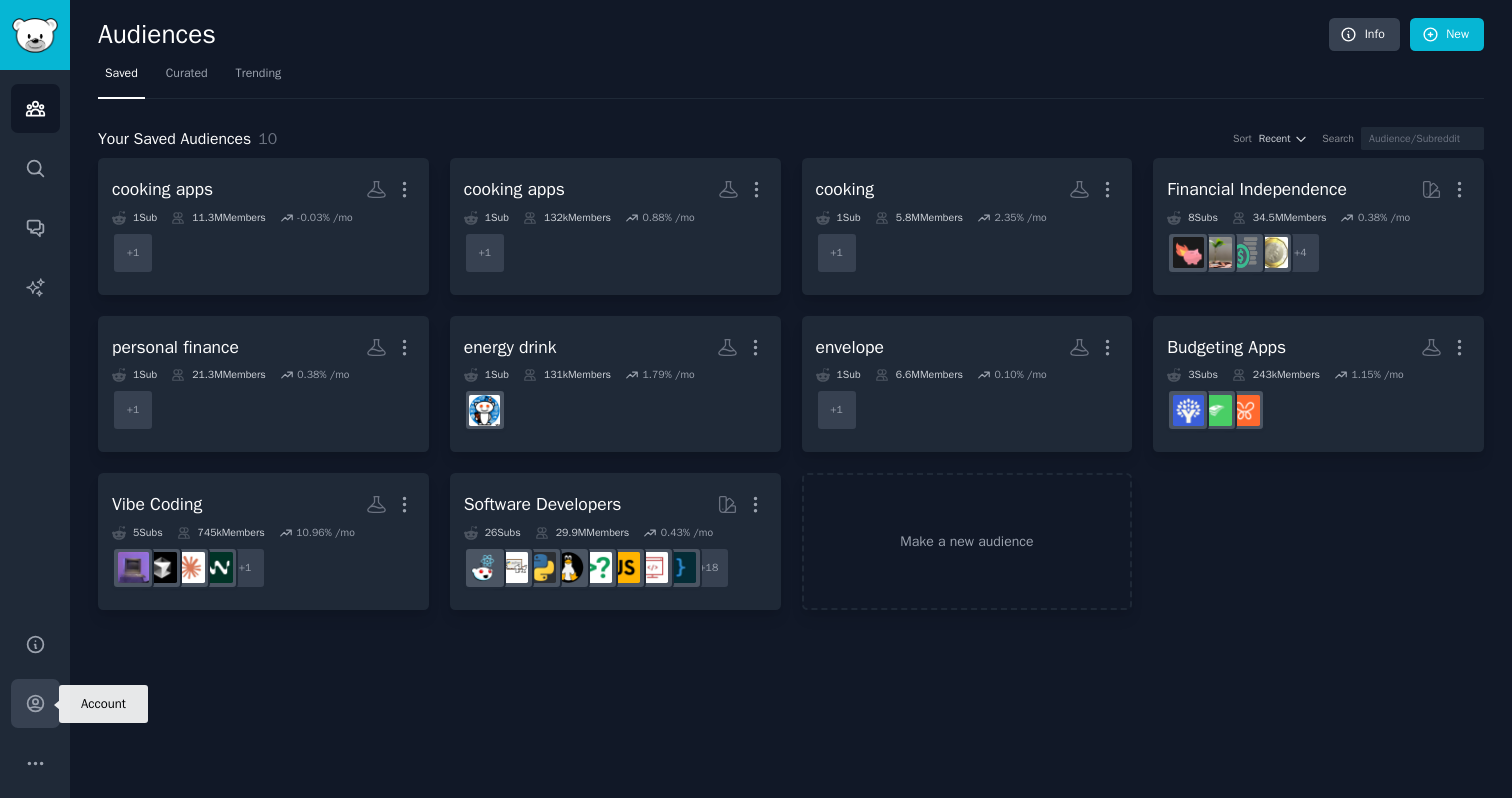 click 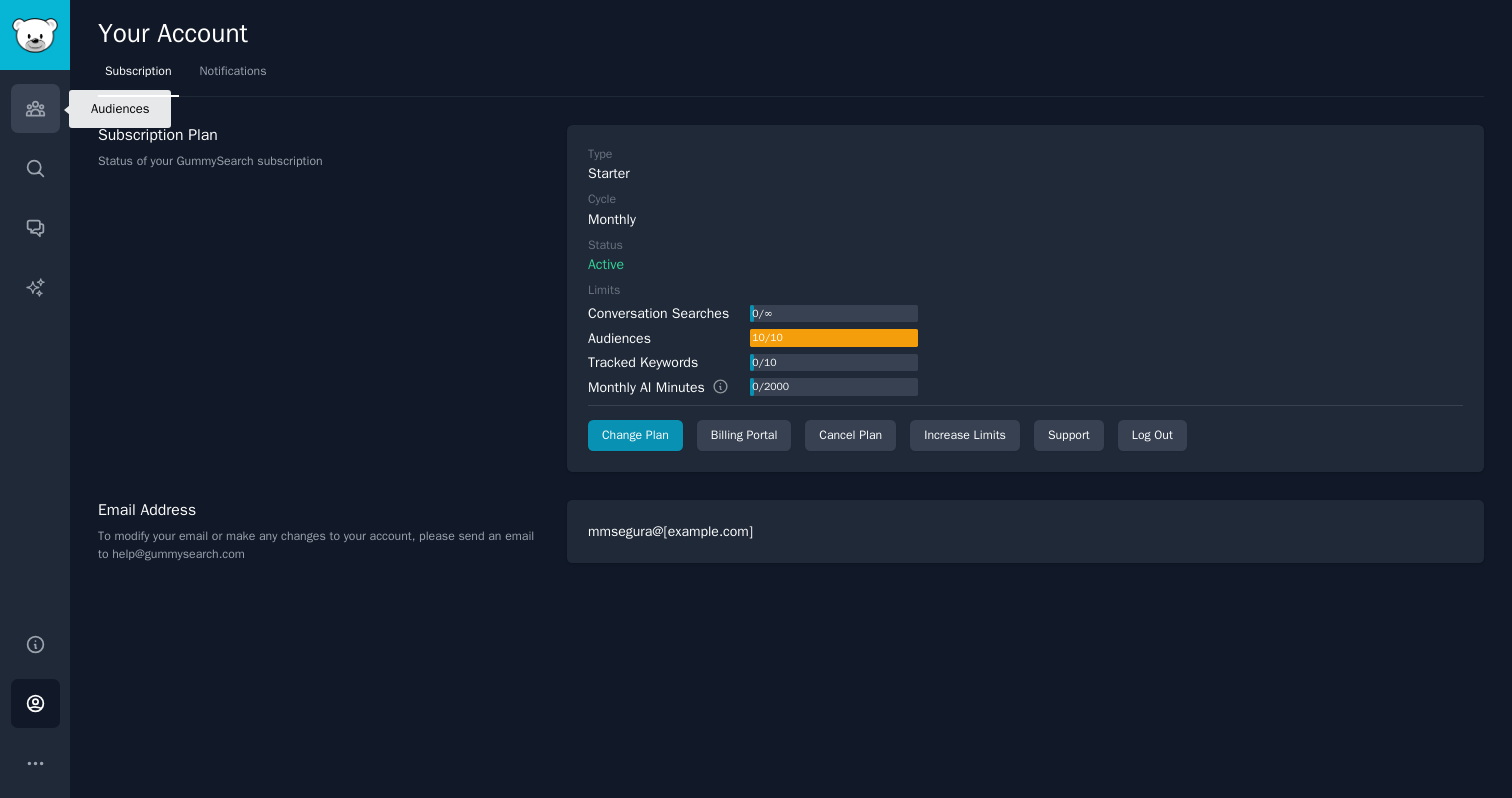 click on "Audiences" at bounding box center [35, 108] 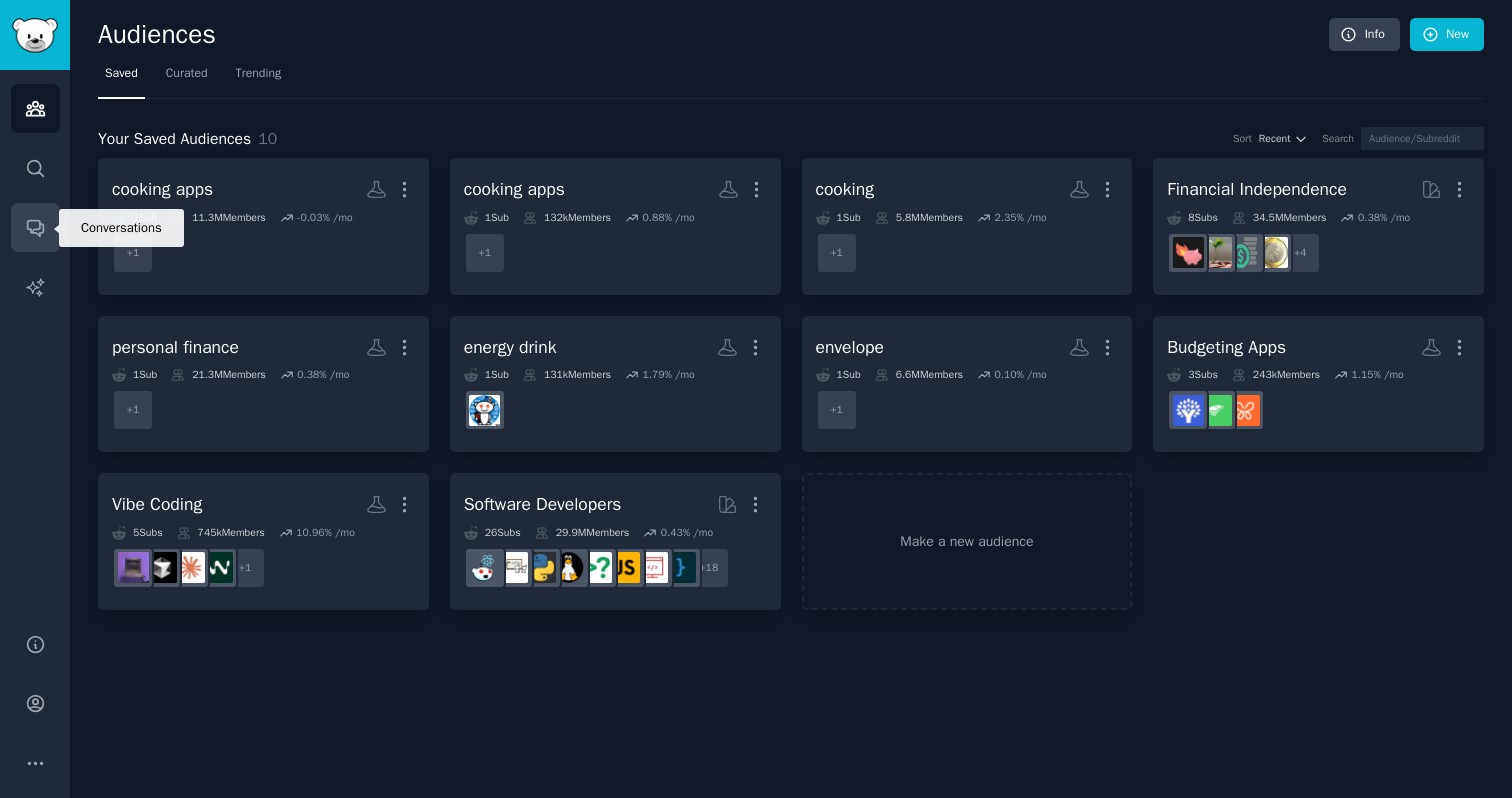 click on "Conversations" at bounding box center [35, 227] 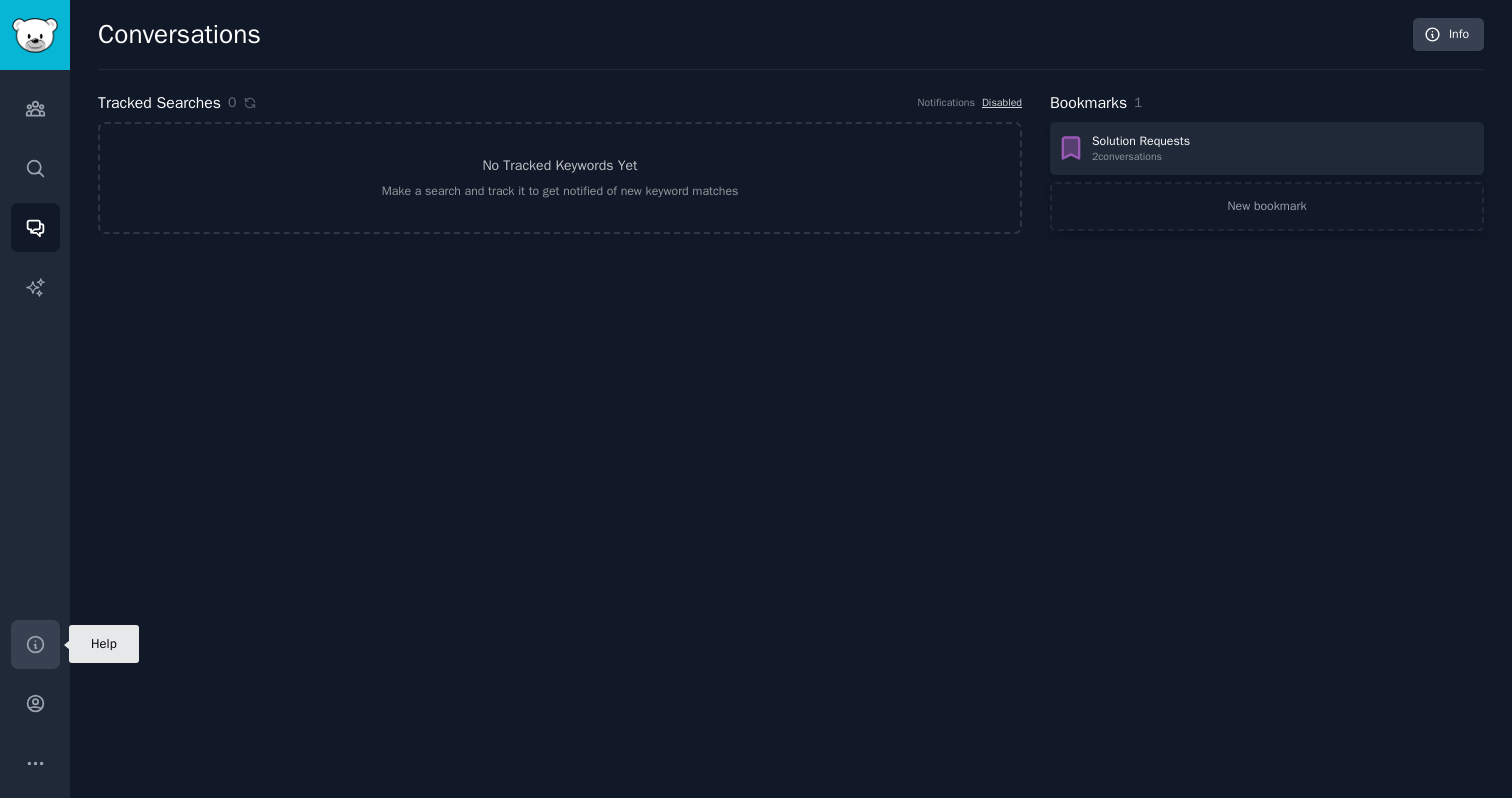 click on "Help" at bounding box center (35, 644) 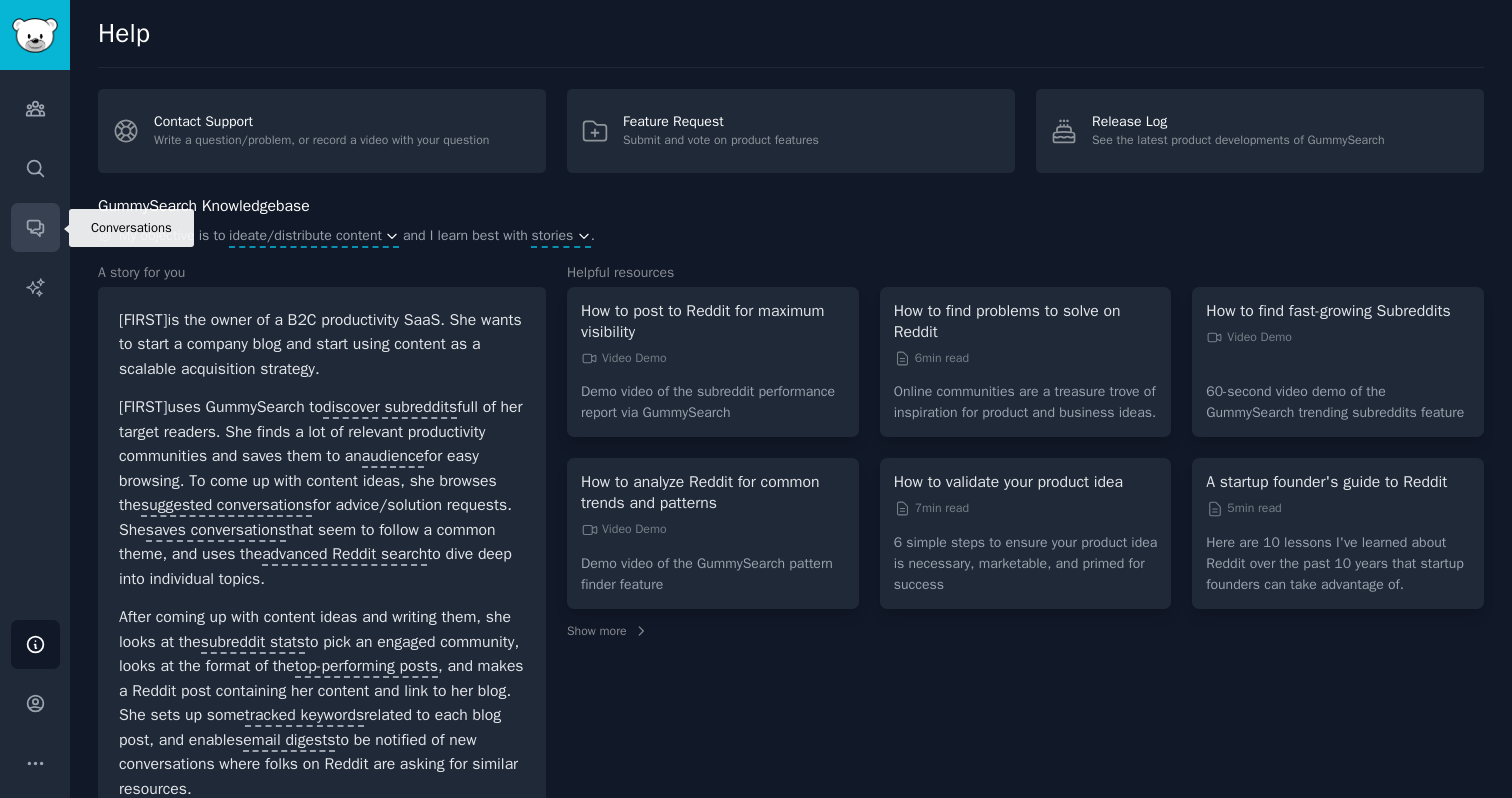 click on "Conversations" at bounding box center [35, 227] 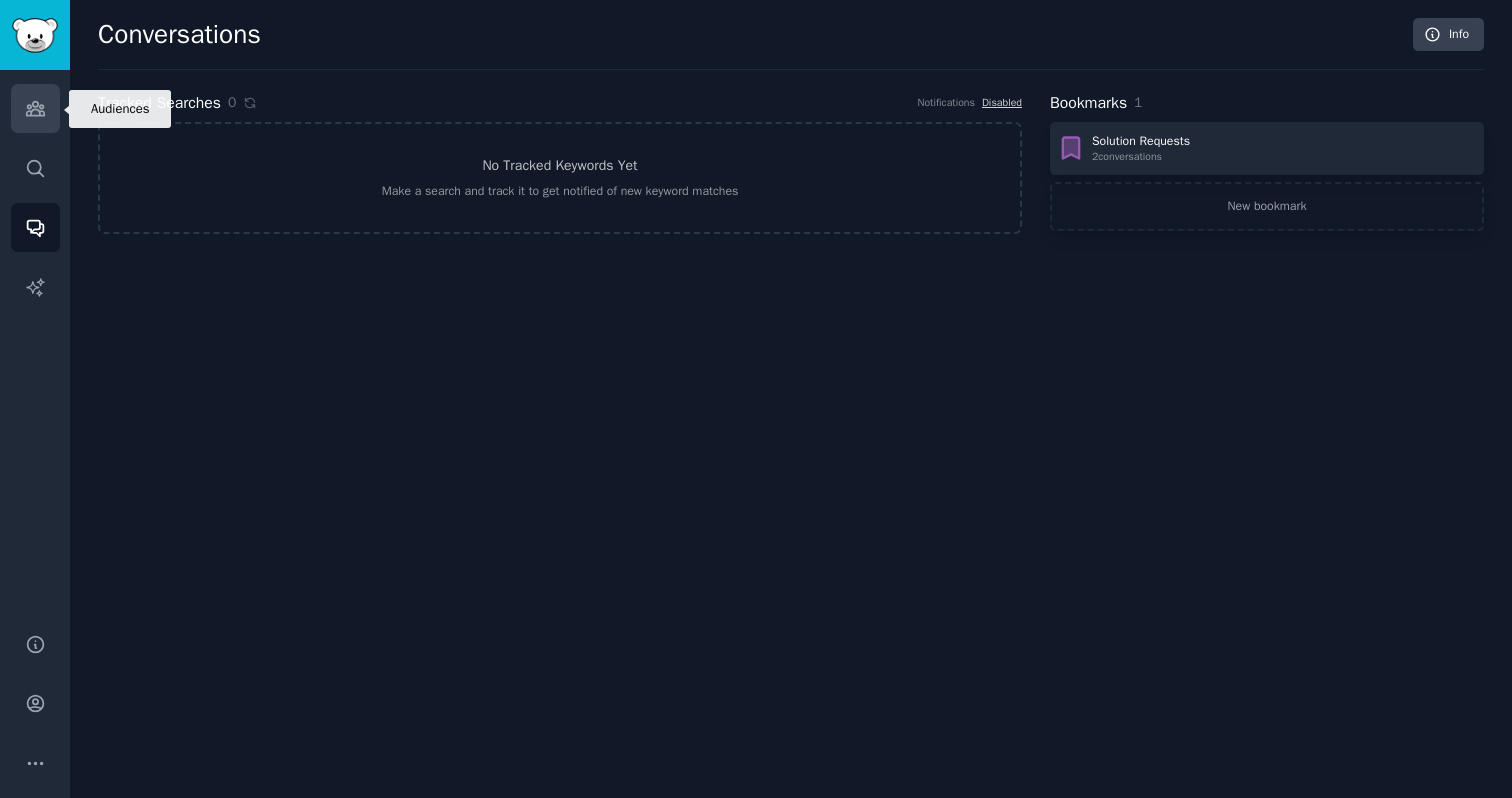 click on "Audiences" at bounding box center (35, 108) 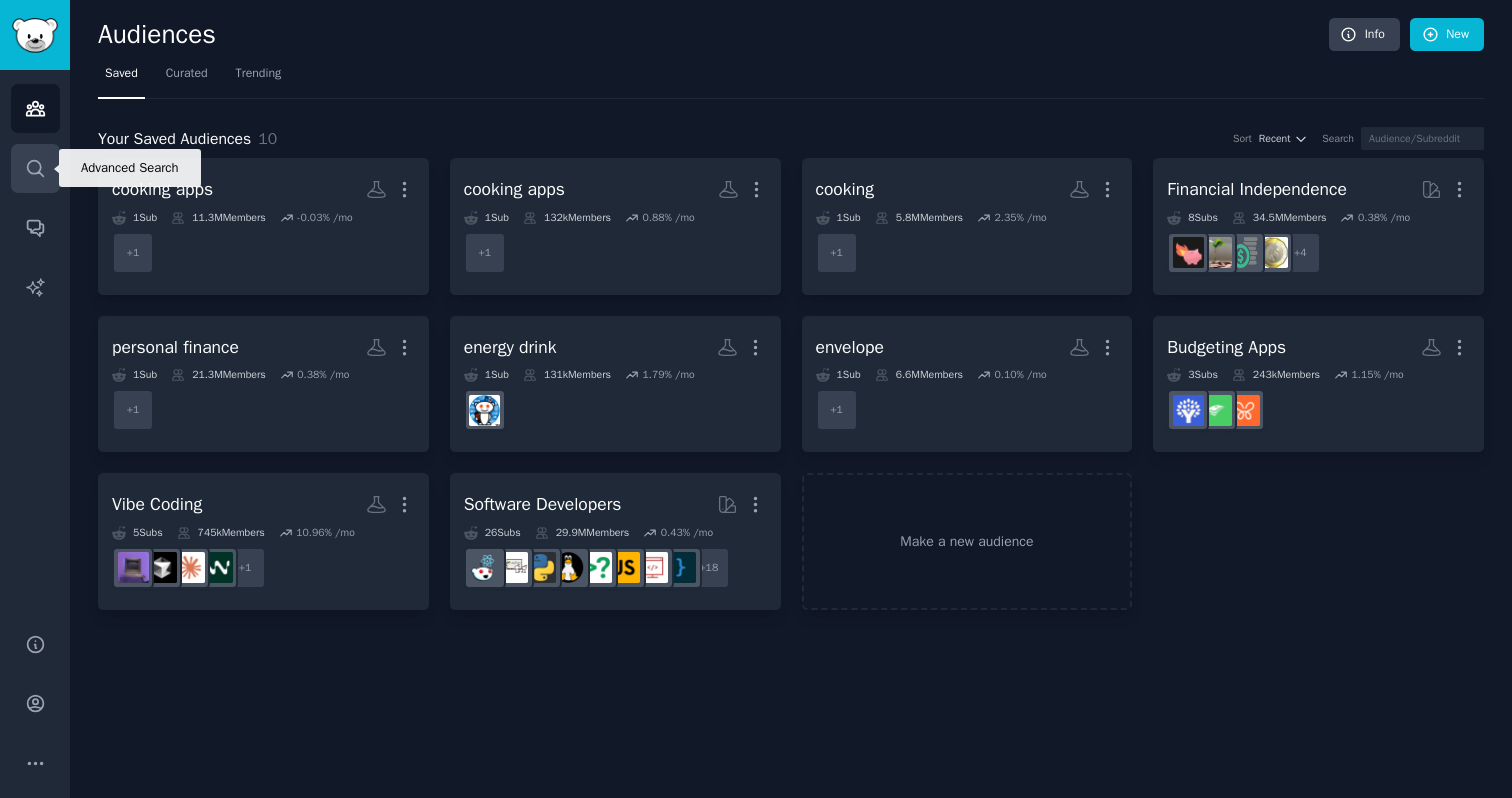 click on "Search" at bounding box center [35, 168] 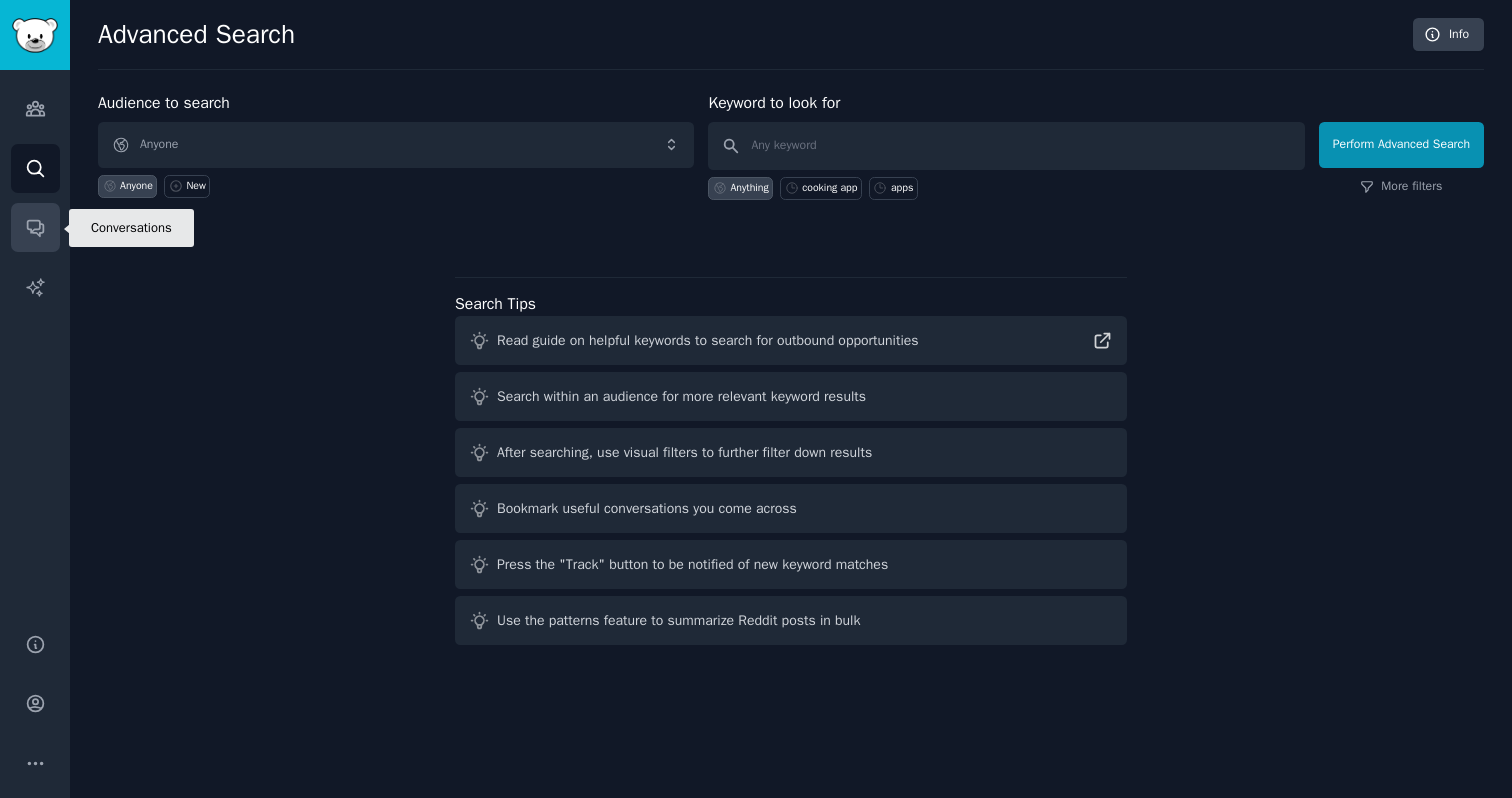 click on "Conversations" at bounding box center (35, 227) 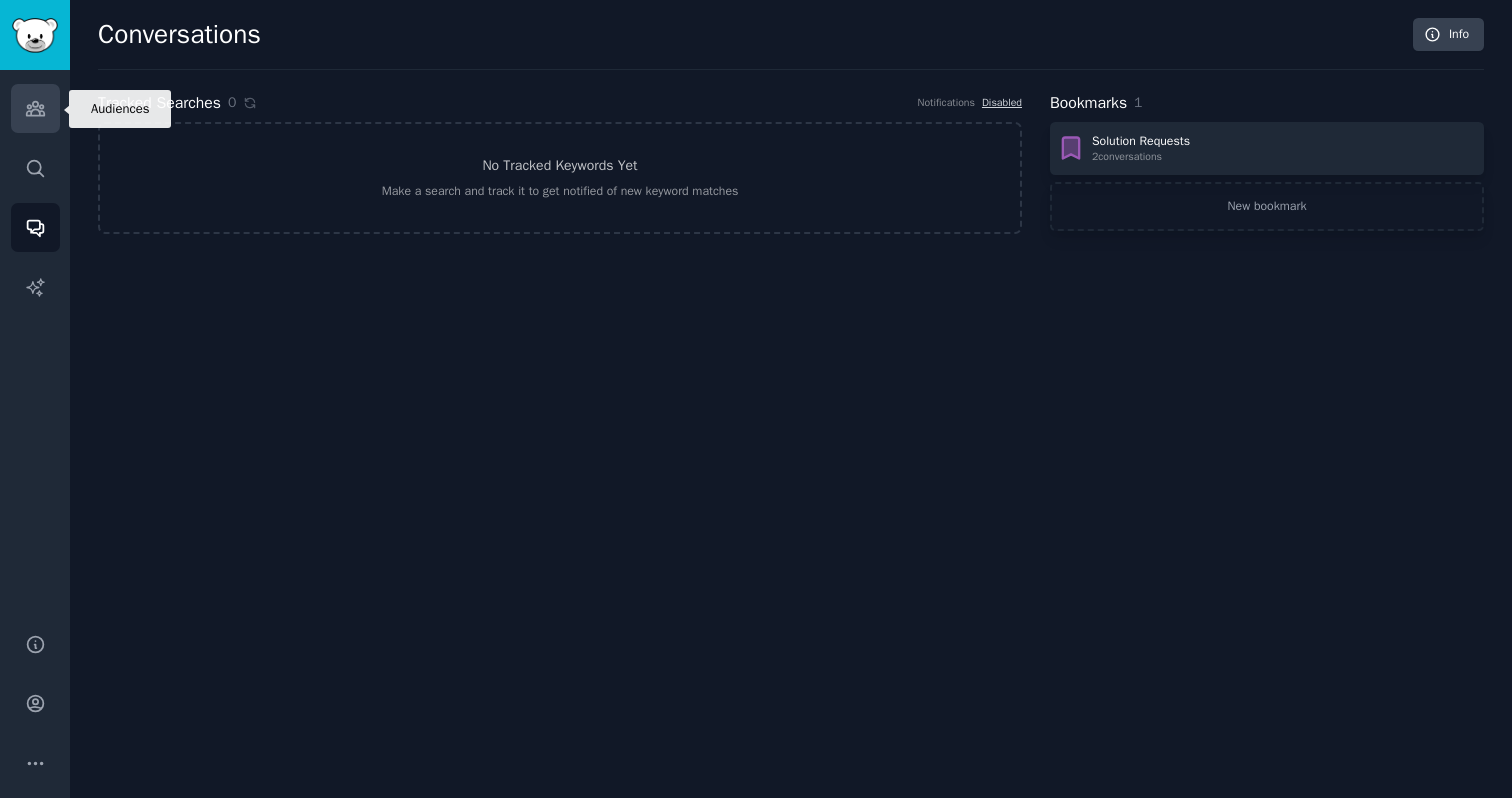 click 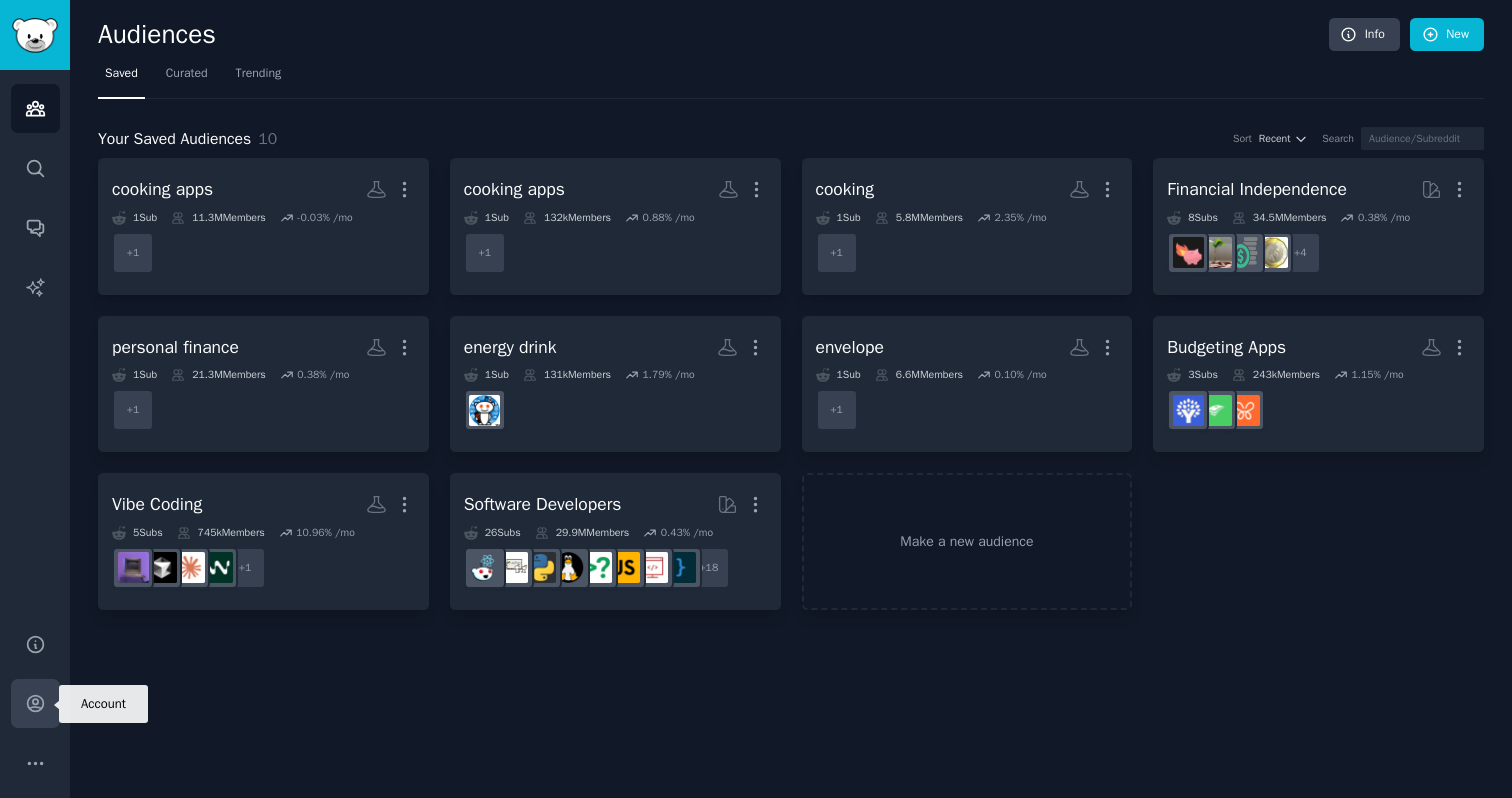 click 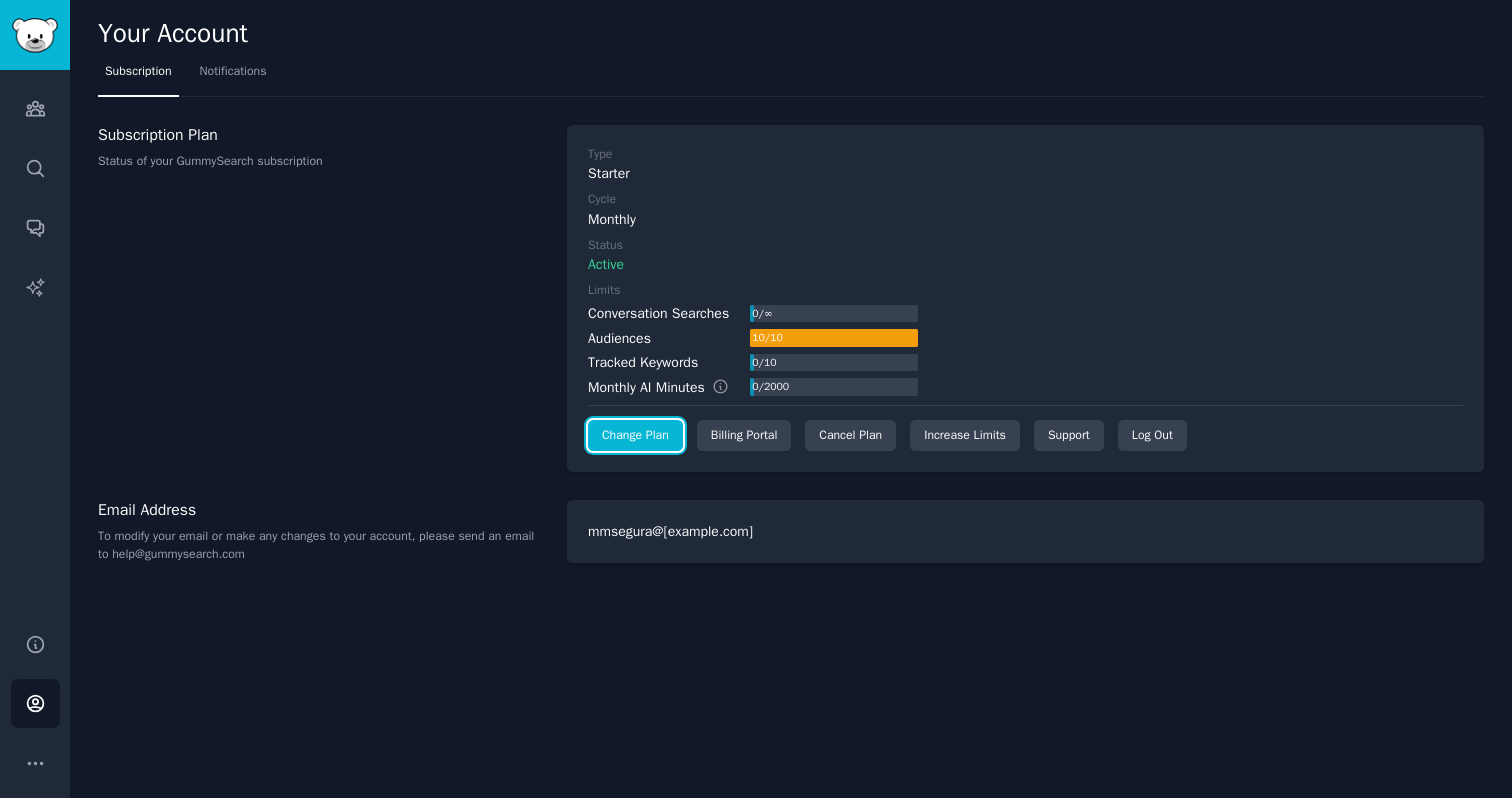 click on "Change Plan" at bounding box center [635, 436] 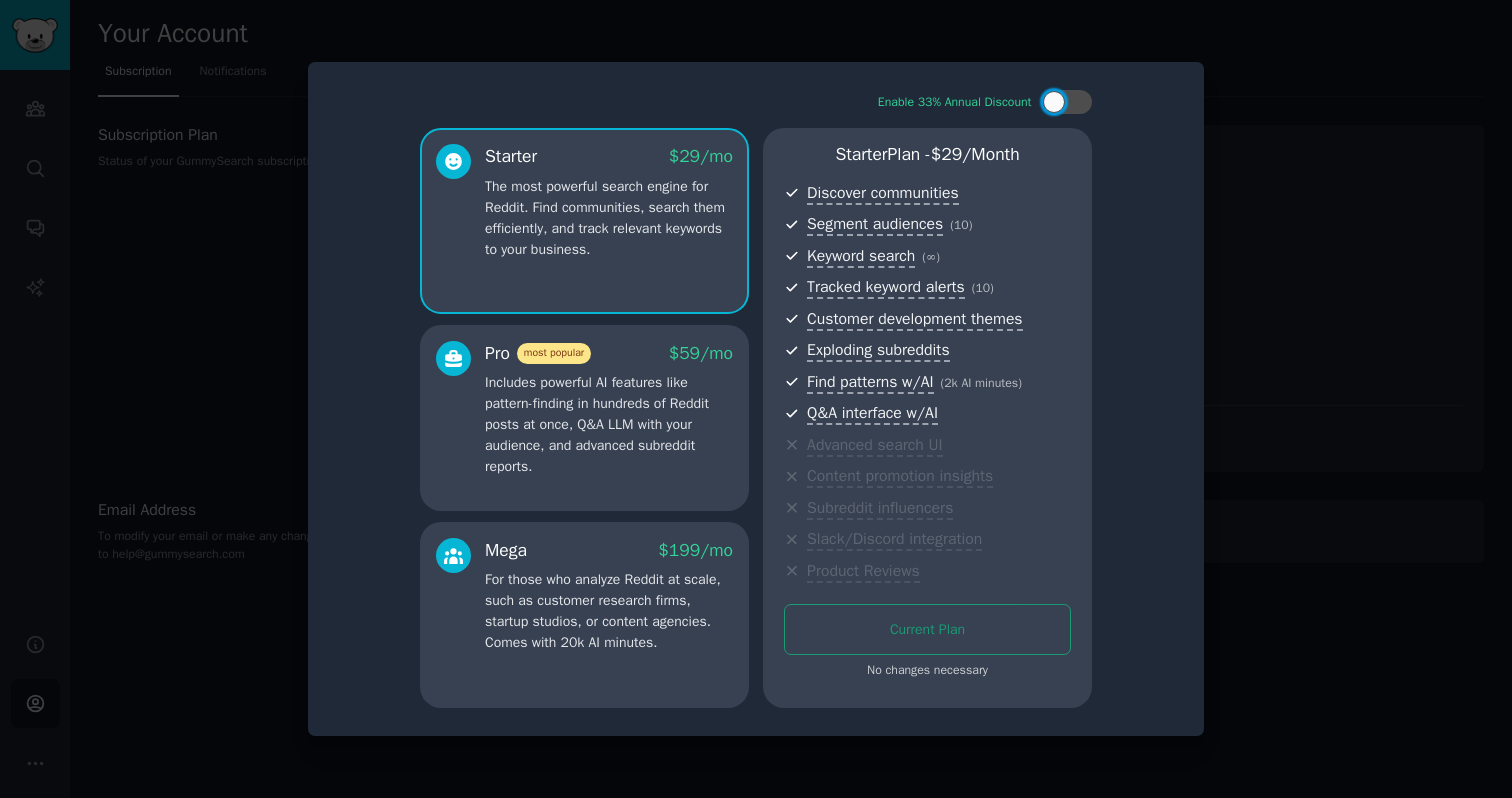 click at bounding box center (756, 399) 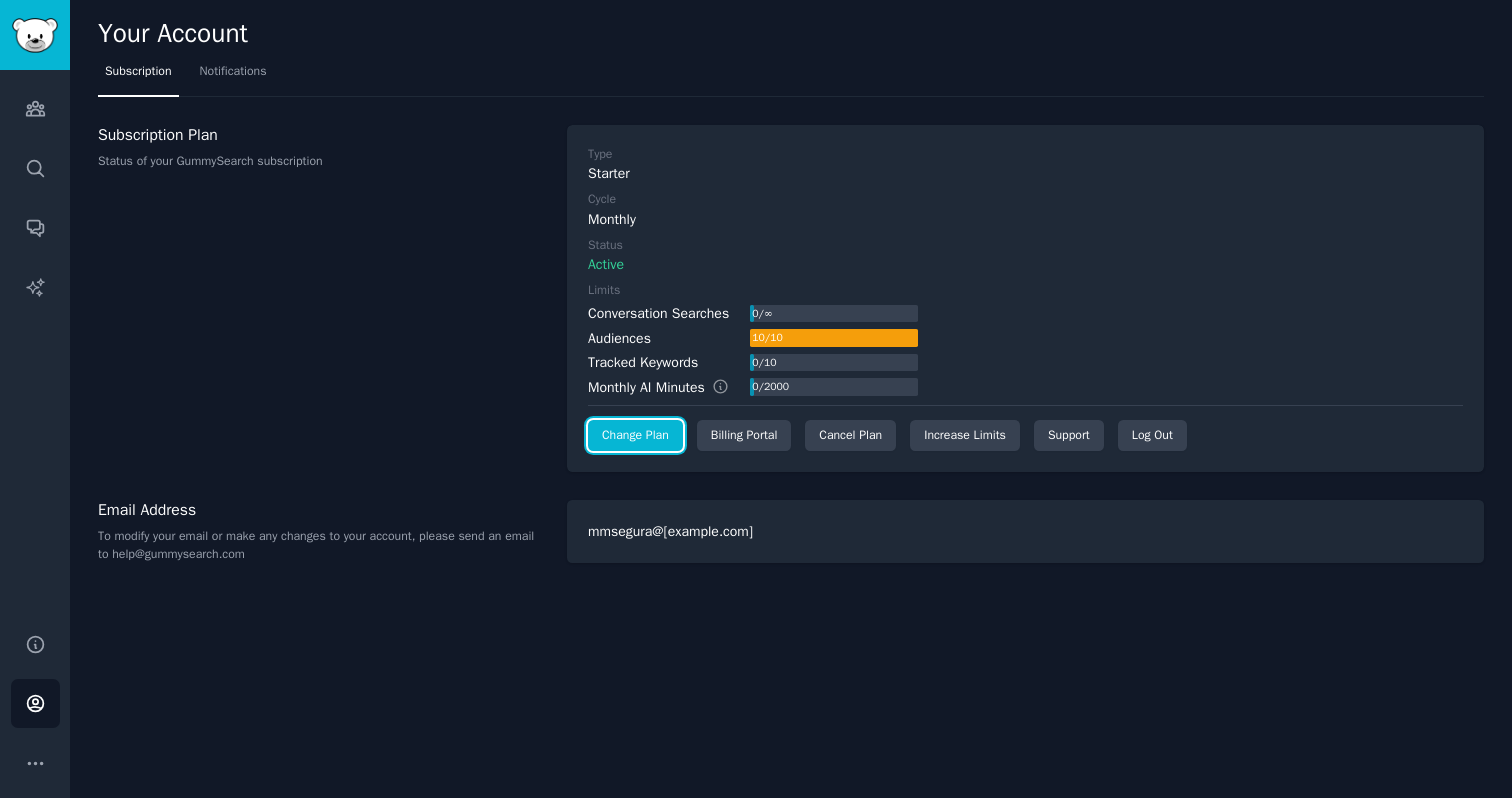 click on "Change Plan" at bounding box center [635, 436] 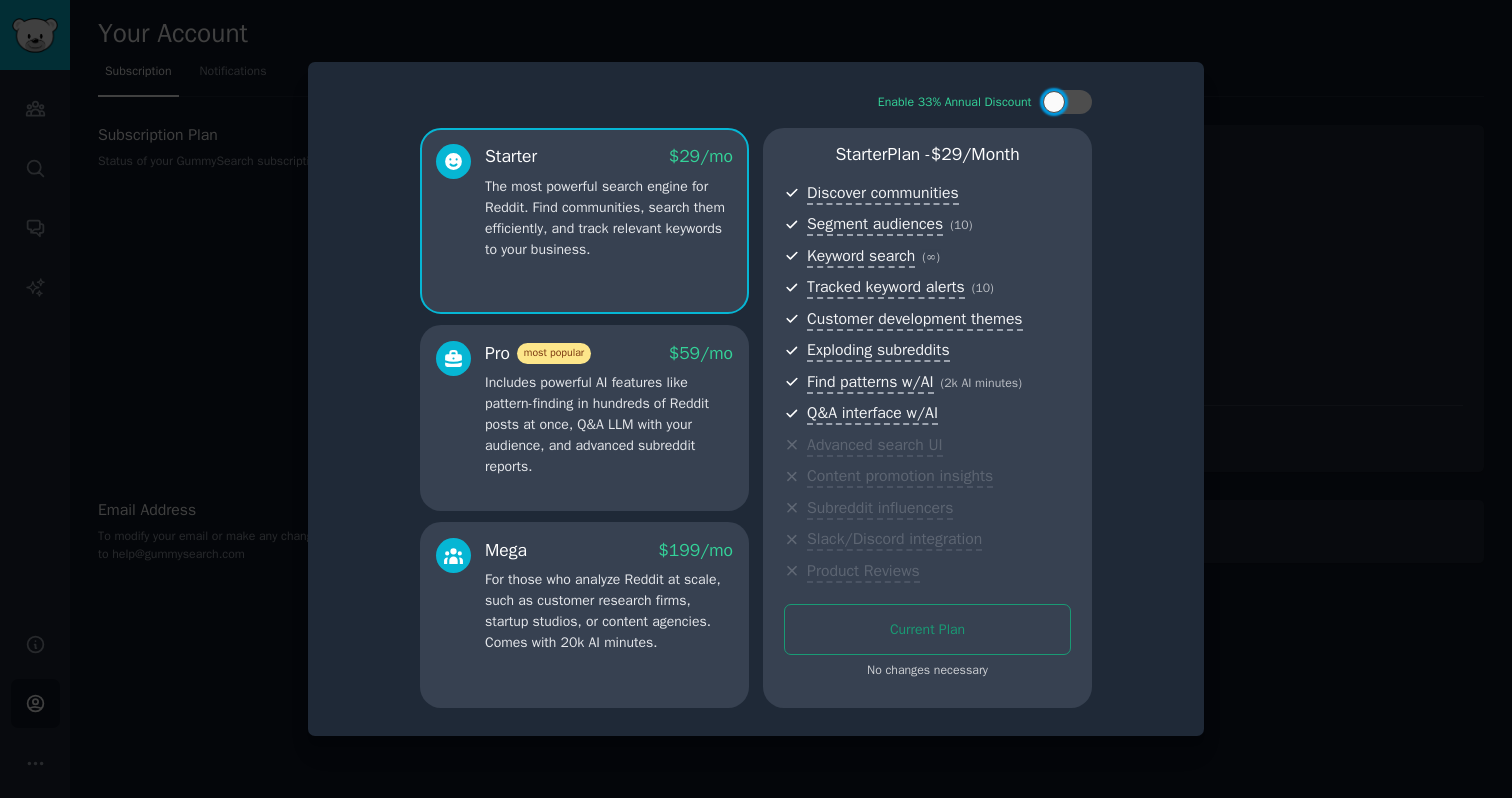 click on "The most powerful search engine for Reddit. Find communities, search them efficiently, and track relevant keywords to your business." at bounding box center [609, 218] 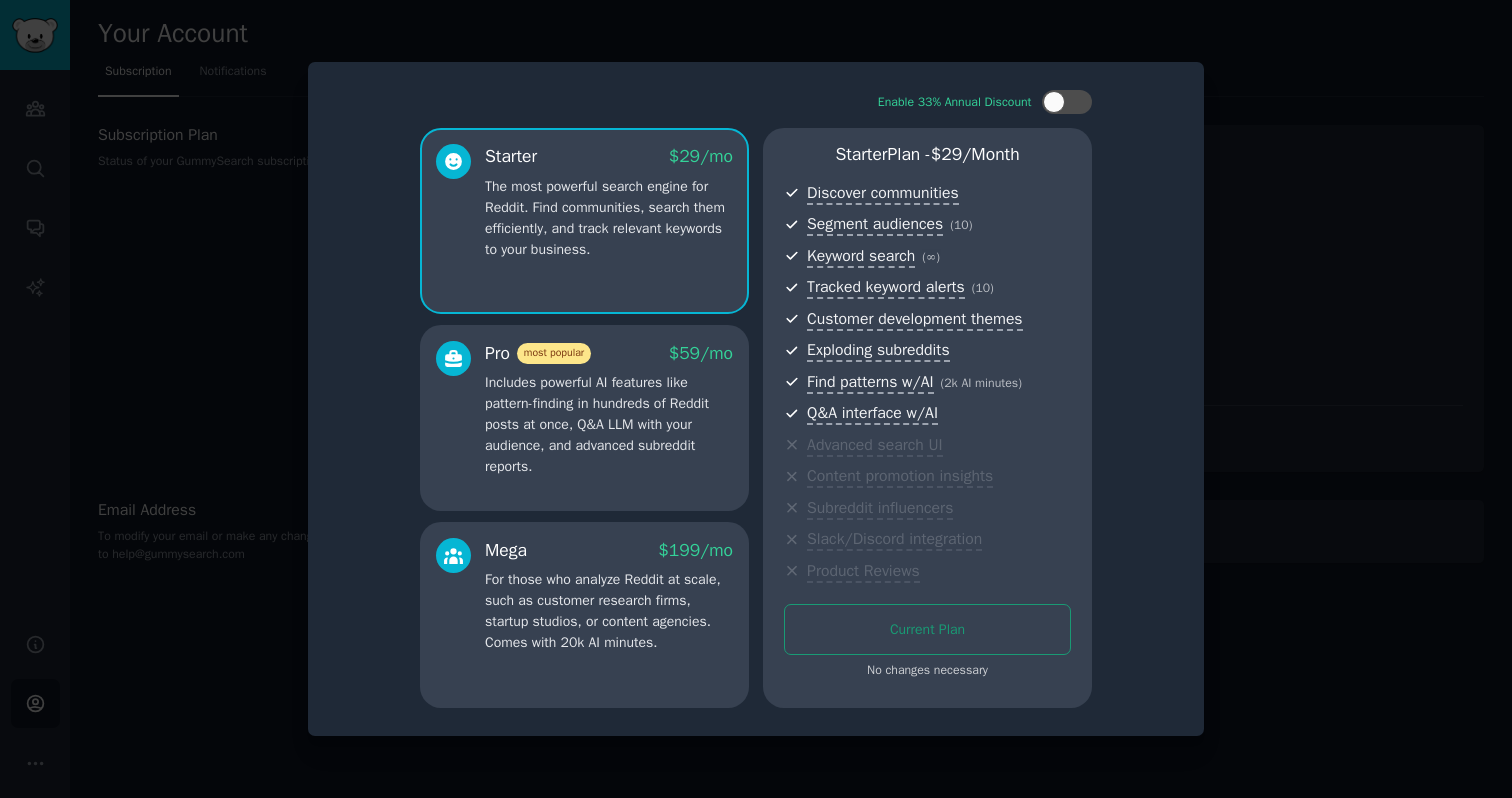 click at bounding box center (756, 399) 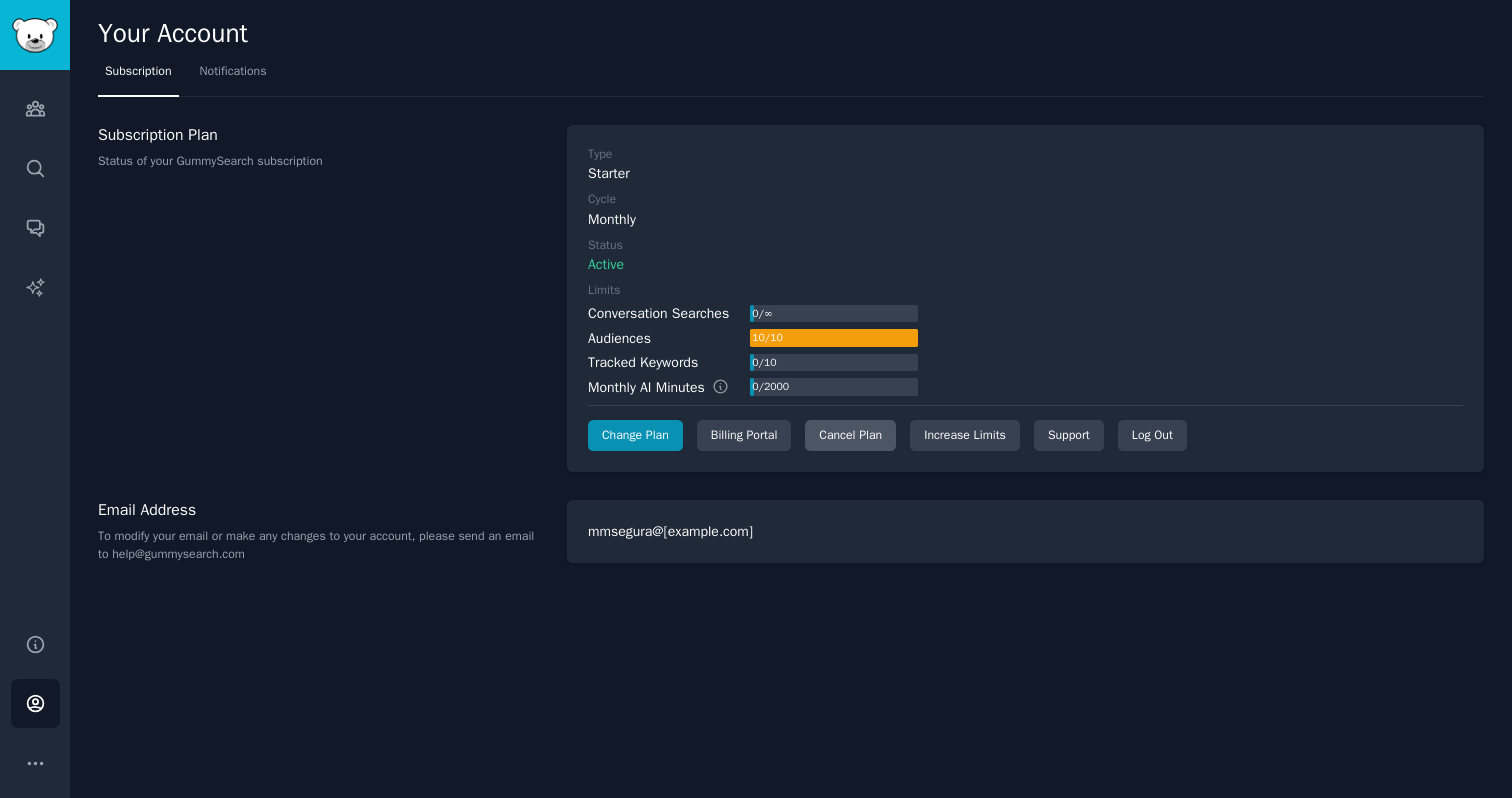 click on "Cancel Plan" at bounding box center [850, 436] 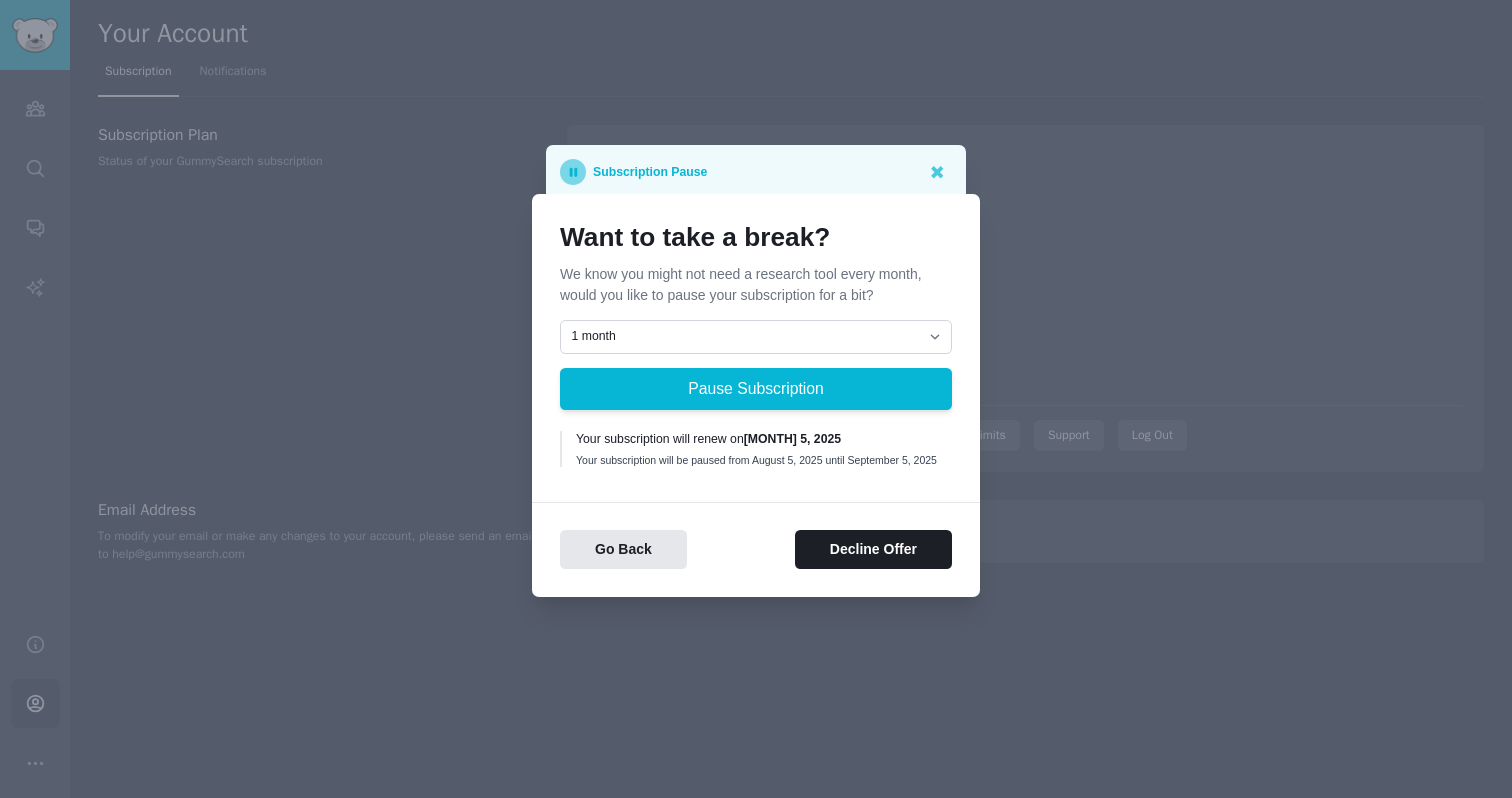 click on "Want to take a break? We know you might not need a research tool every month, would you like to pause your subscription for a bit? 1 month 2 months 3 months Choose a custom date to resume  Pause Subscription   Your subscription will renew on  September 5, 2025  Your subscription will be paused from August 5, 2025 until September 5, 2025" at bounding box center (756, 348) 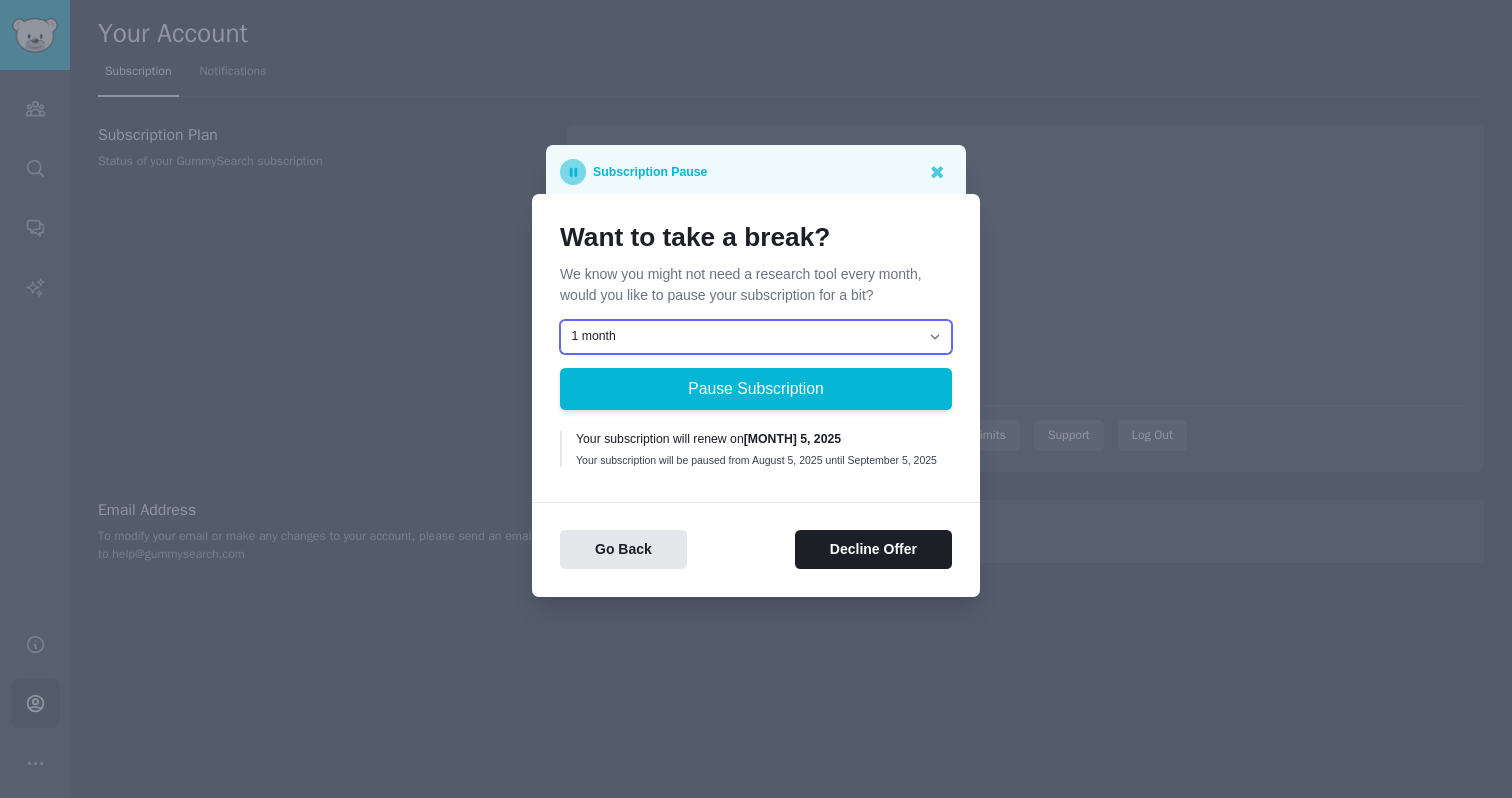 click on "1 month 2 months 3 months Choose a custom date to resume" at bounding box center [756, 337] 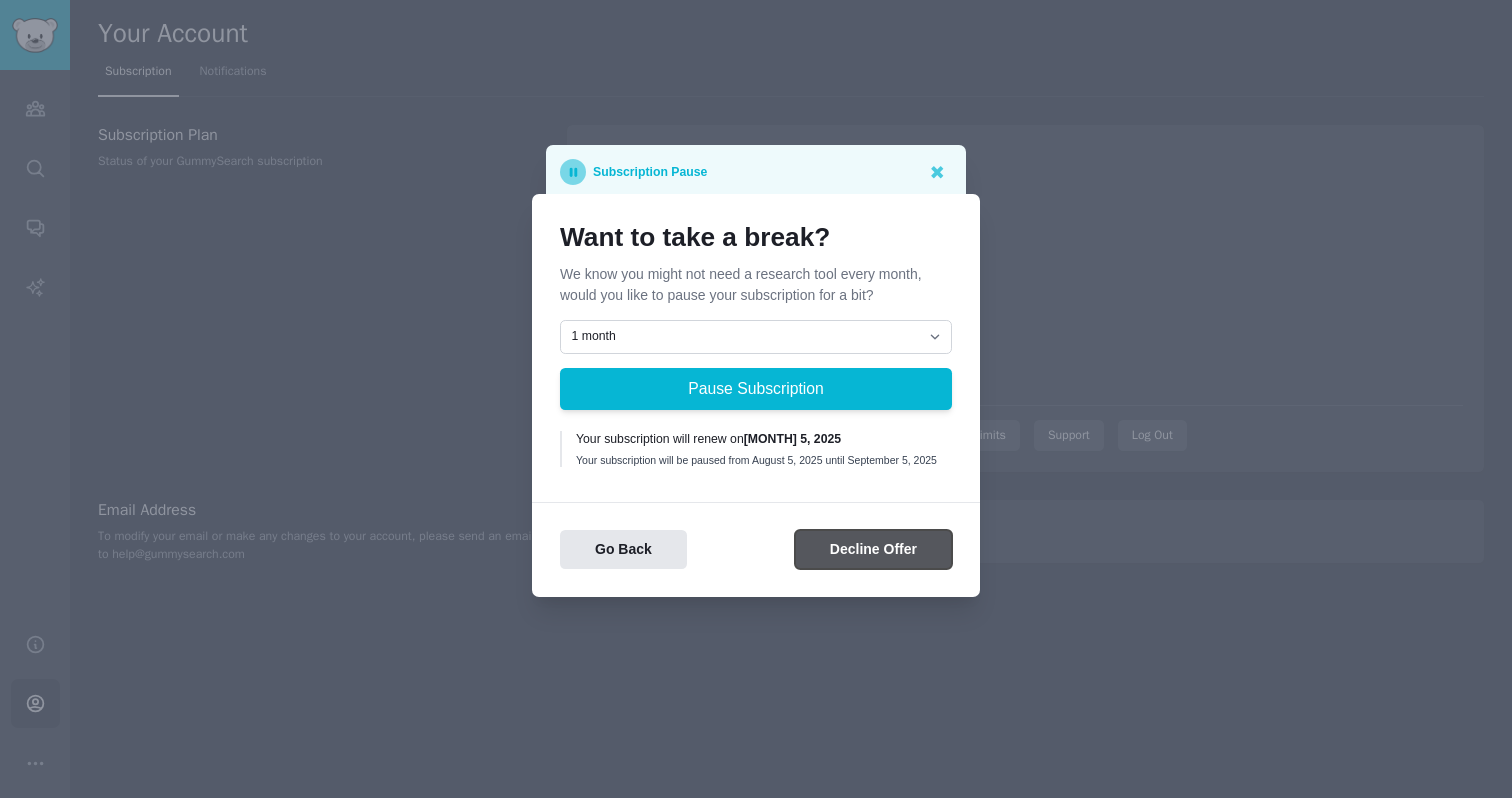 click on "Decline Offer" at bounding box center (873, 549) 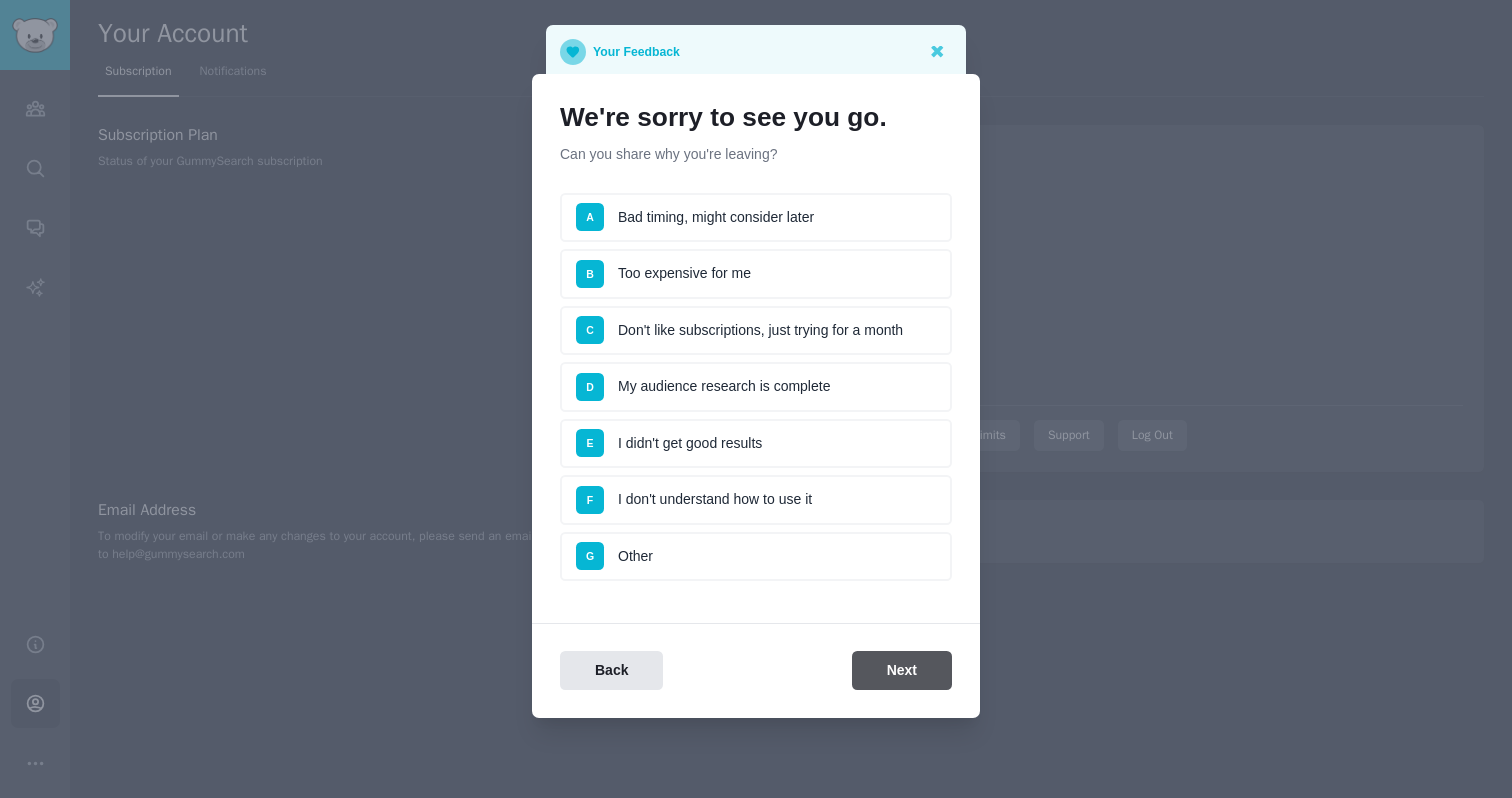 click on "G  Other" at bounding box center (756, 557) 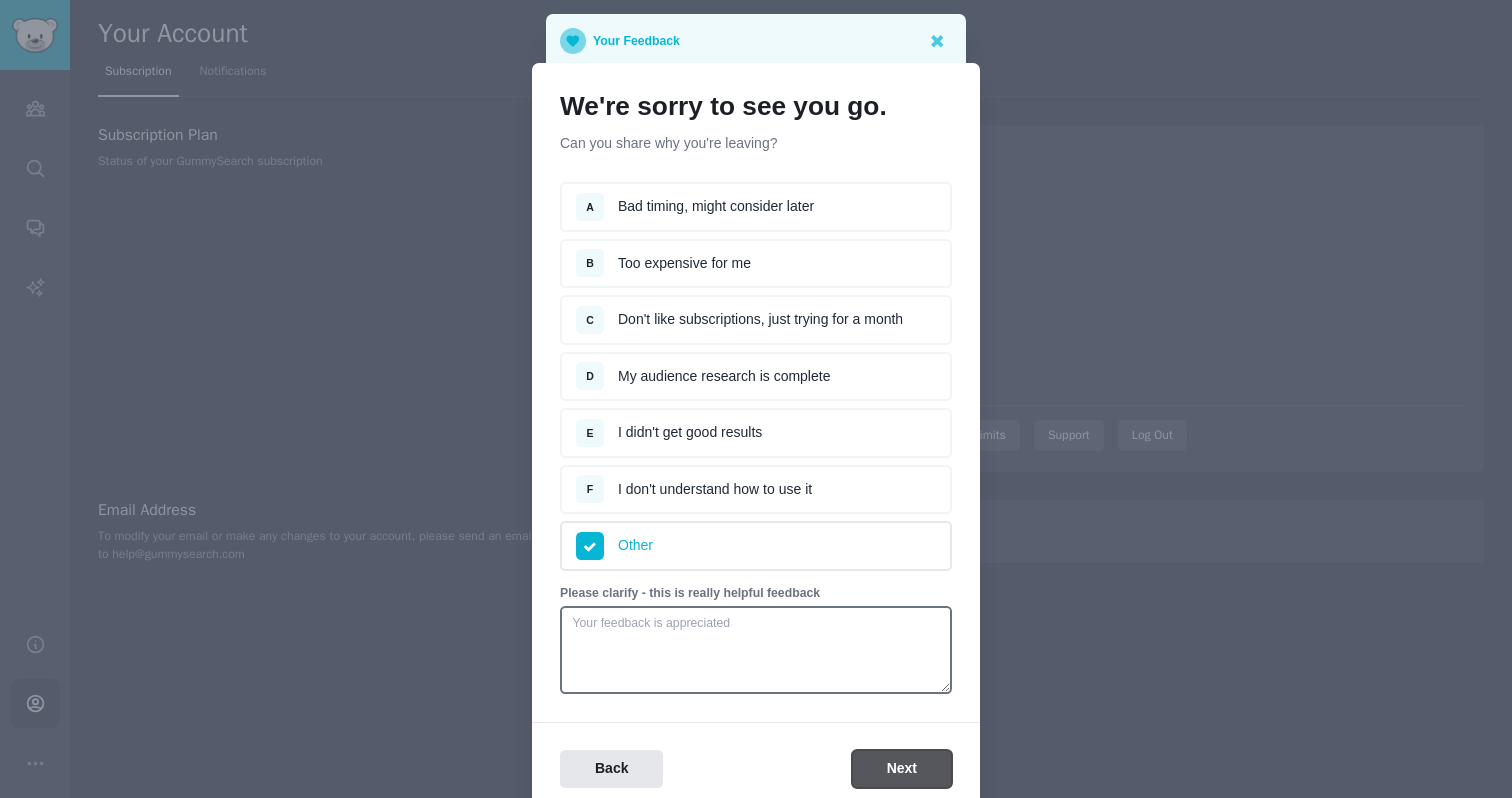 click on "Next" at bounding box center (902, 769) 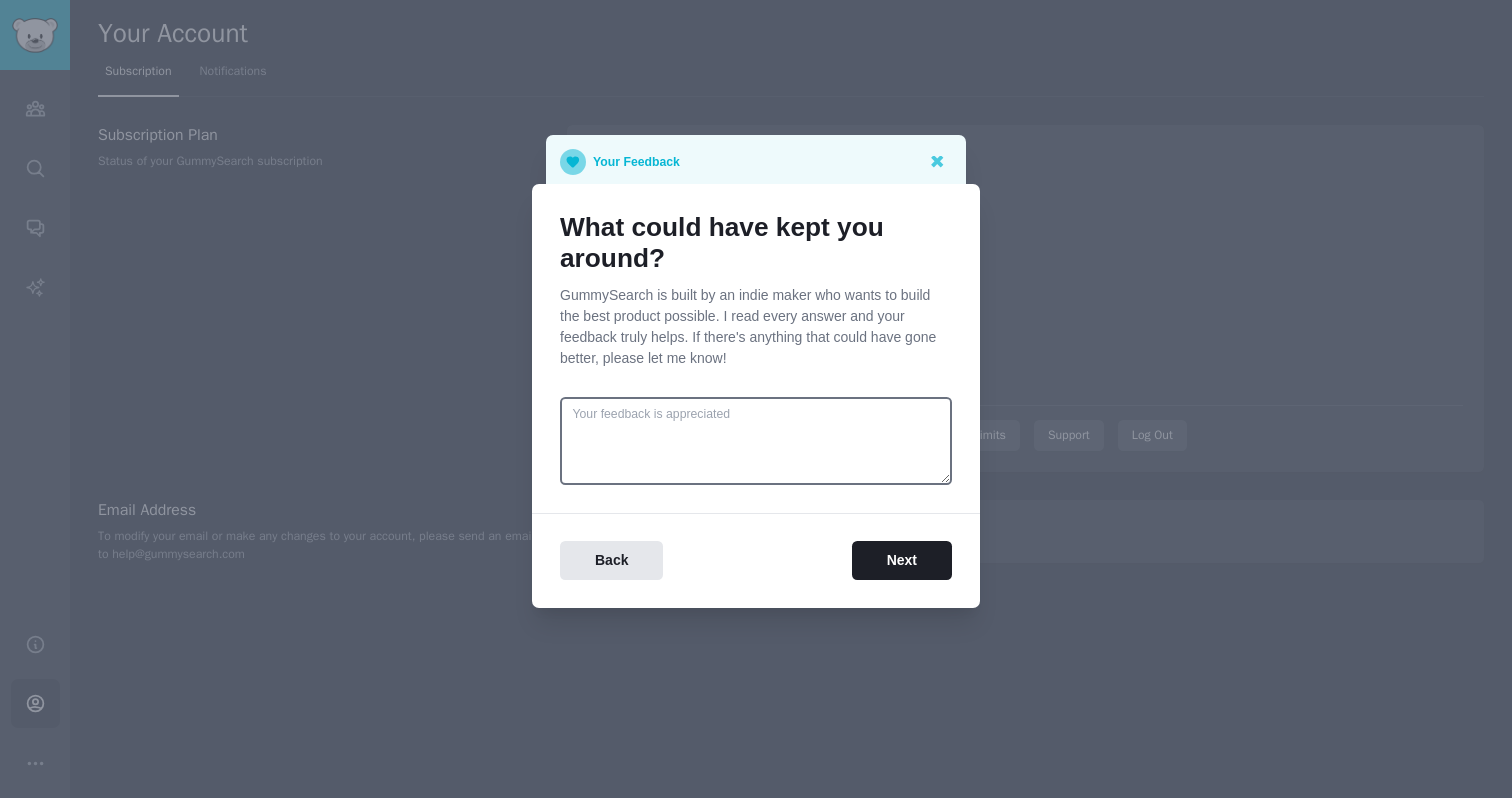 click on "What could have kept you around? GummySearch is built by an indie maker who wants to build the best product possible. I read every answer and your feedback truly helps. If there's anything that could have gone better, please let me know!  Back   Next" at bounding box center [756, 396] 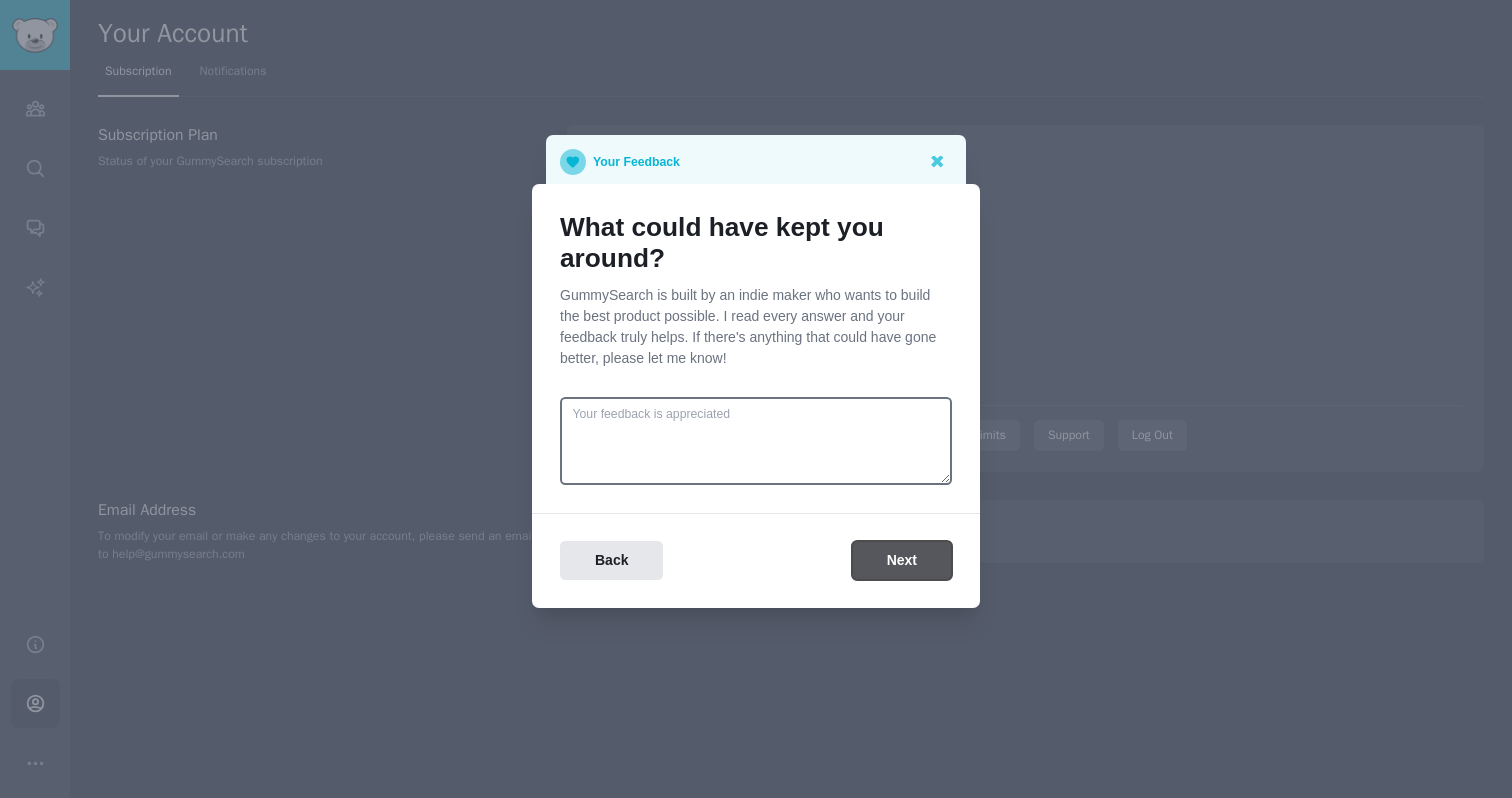 click on "Next" at bounding box center [902, 560] 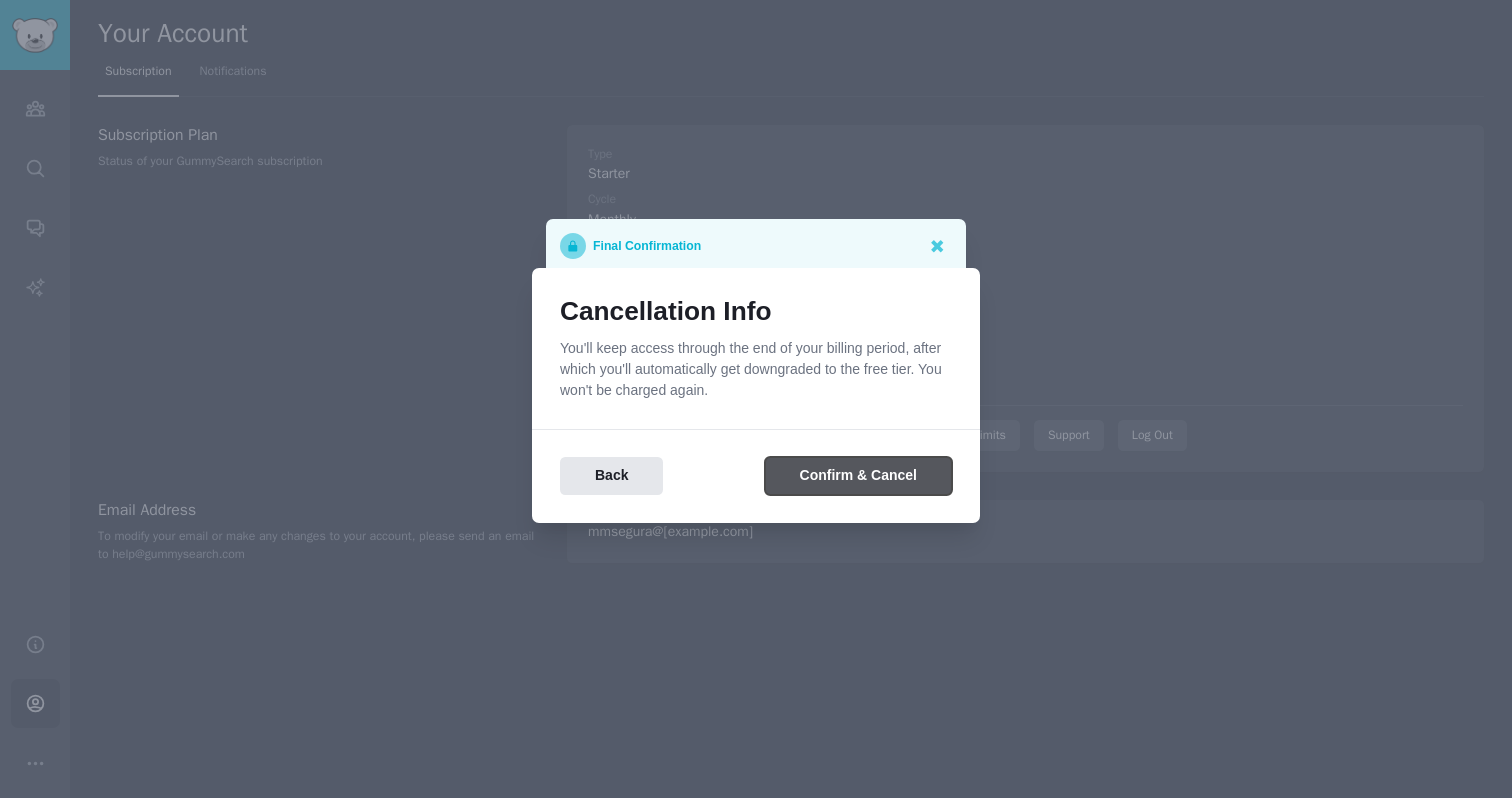 click on "Confirm & Cancel" at bounding box center [858, 476] 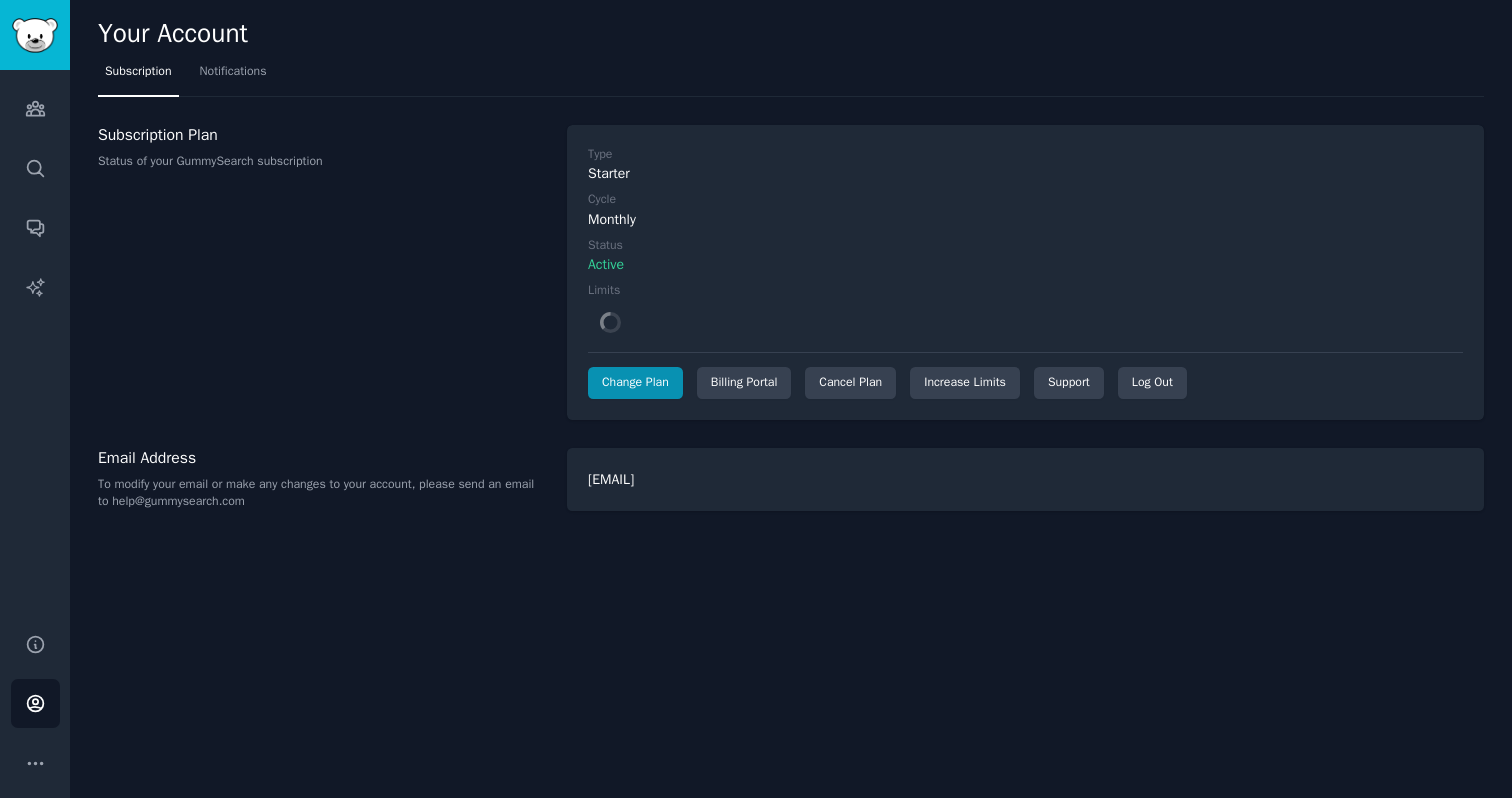 scroll, scrollTop: 0, scrollLeft: 0, axis: both 